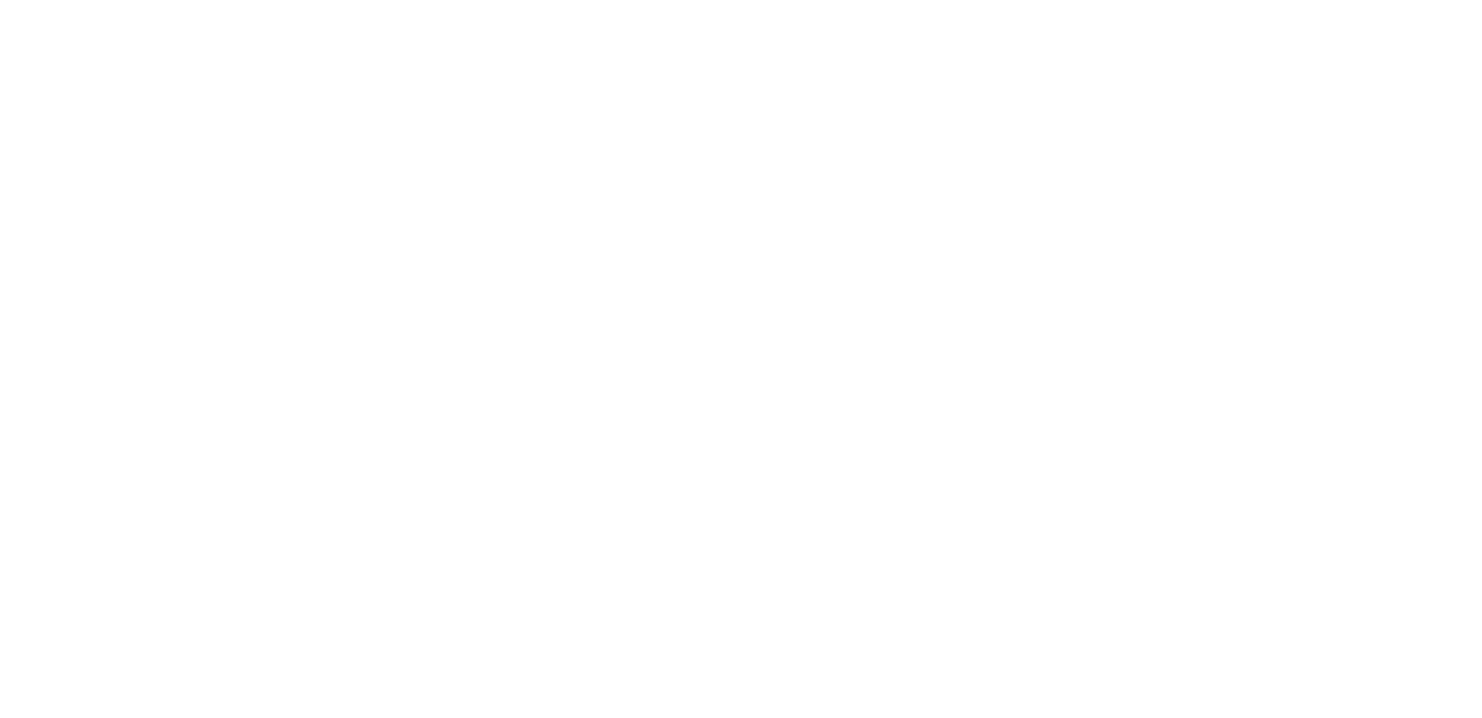 scroll, scrollTop: 0, scrollLeft: 0, axis: both 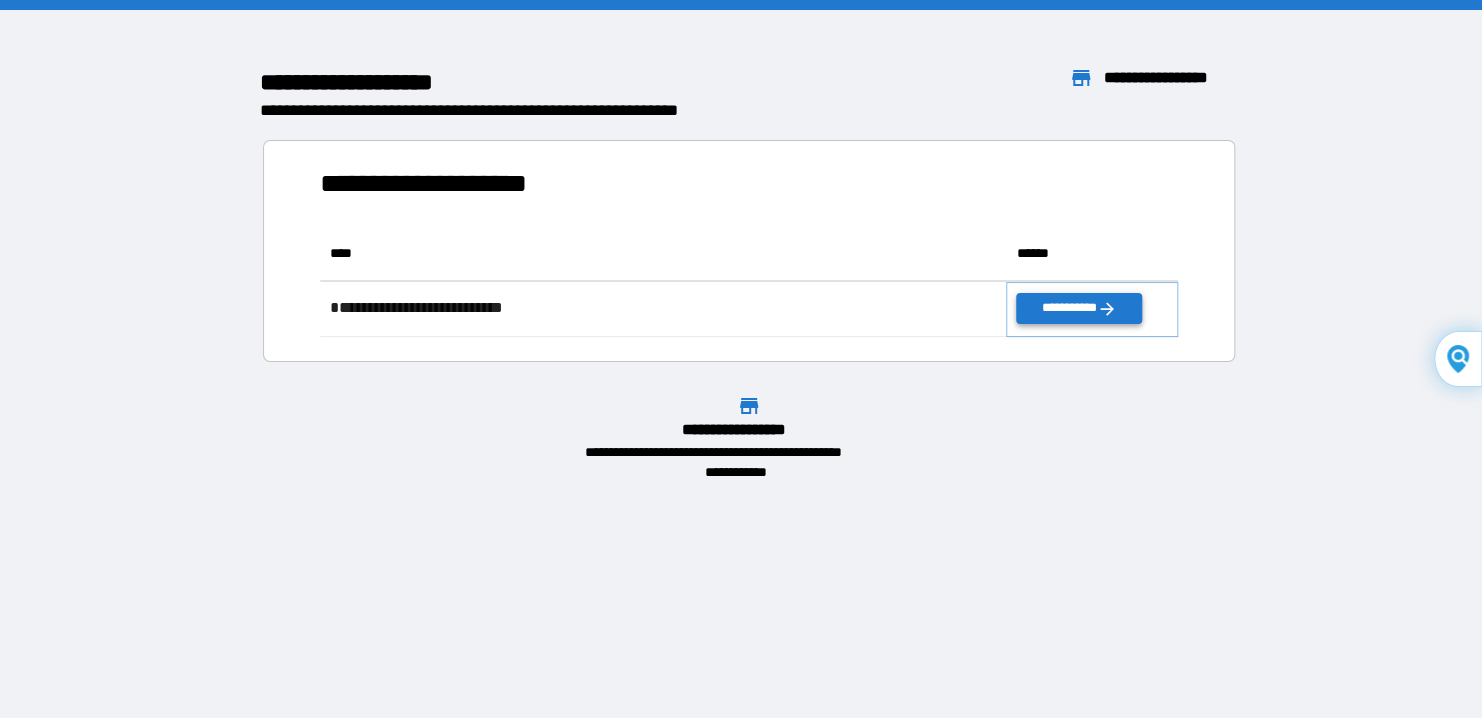 click on "**********" at bounding box center [1078, 308] 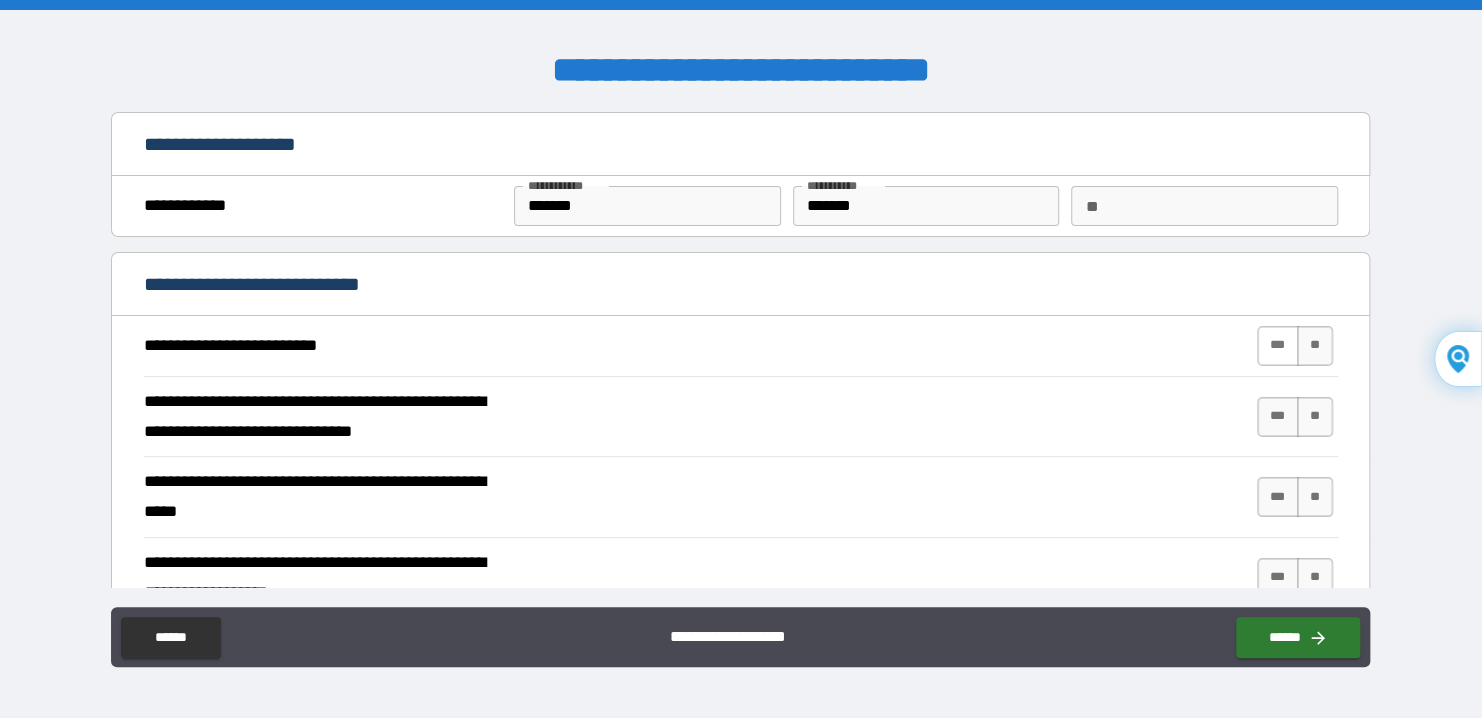 click on "***" at bounding box center [1278, 346] 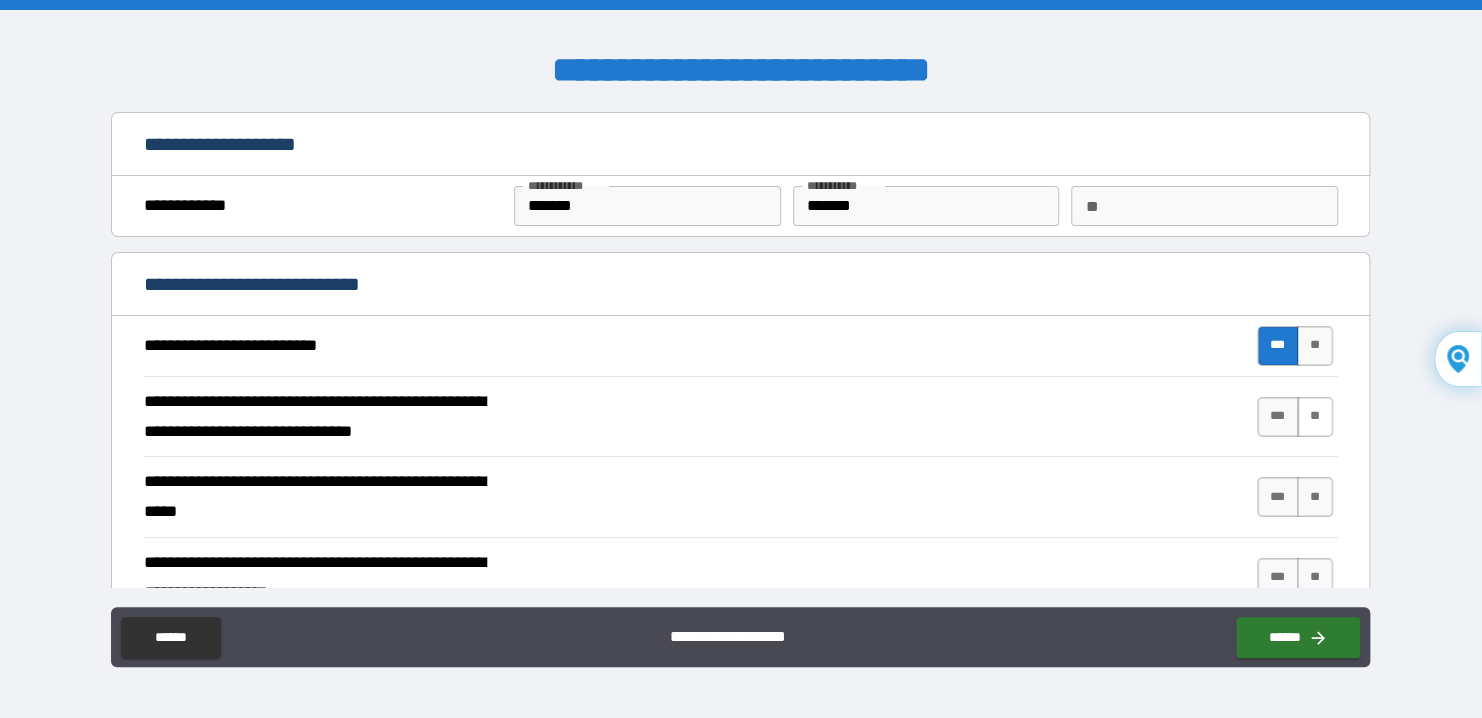 click on "**" at bounding box center (1315, 417) 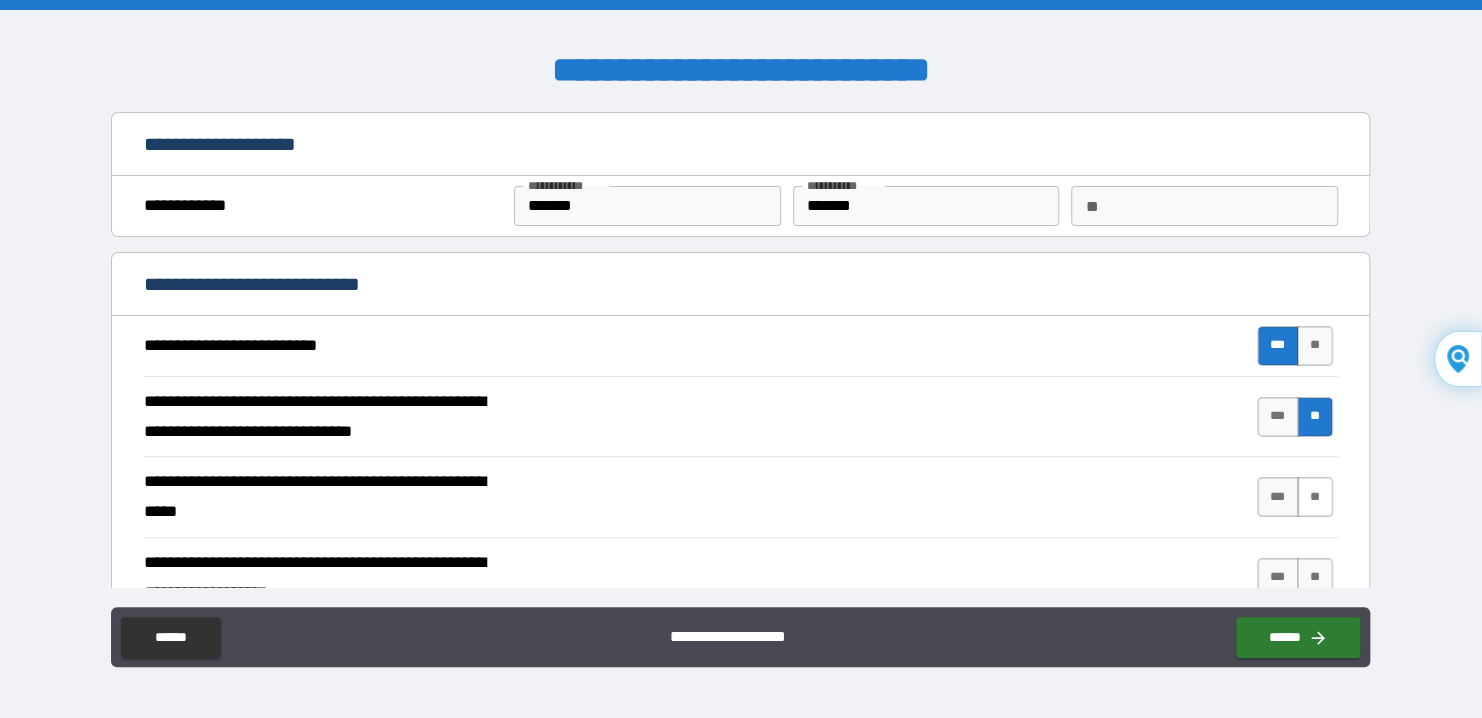 click on "**" at bounding box center (1315, 497) 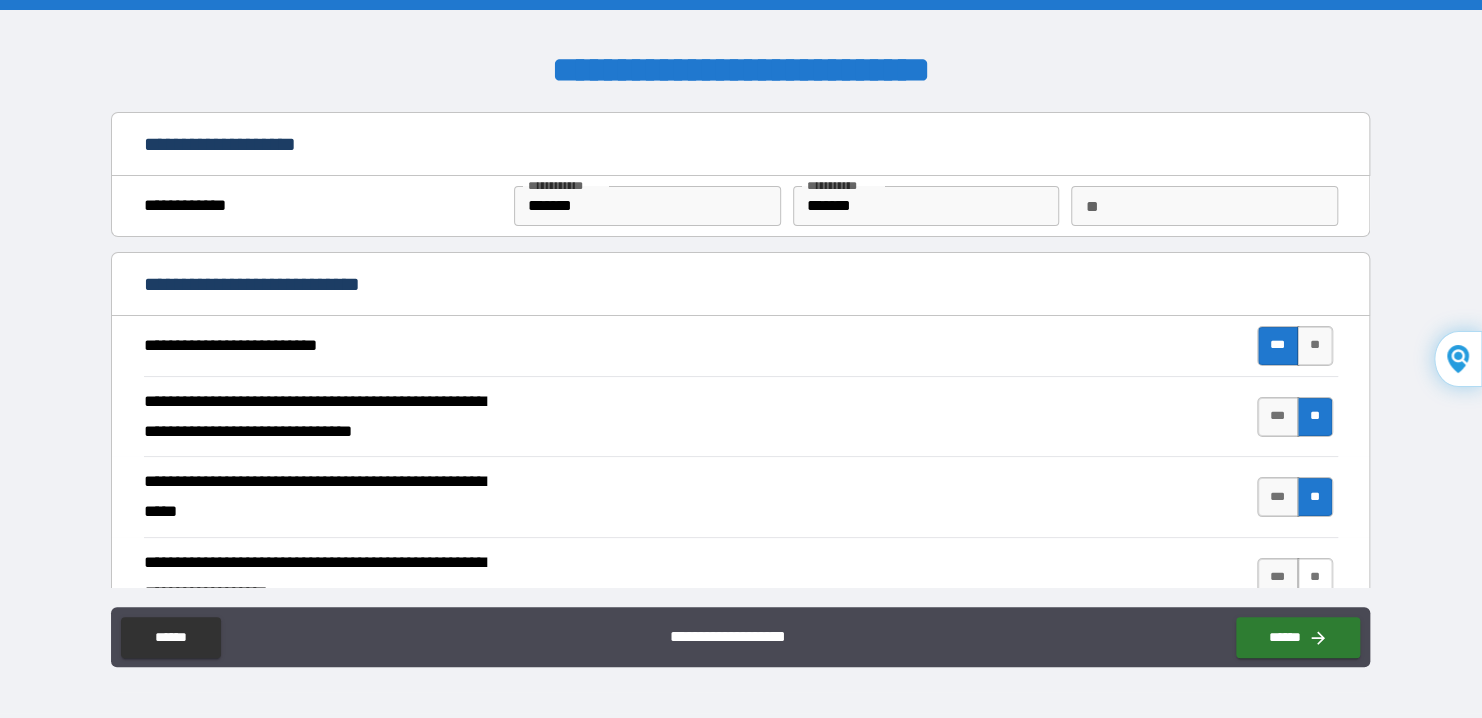 click on "**" at bounding box center (1315, 578) 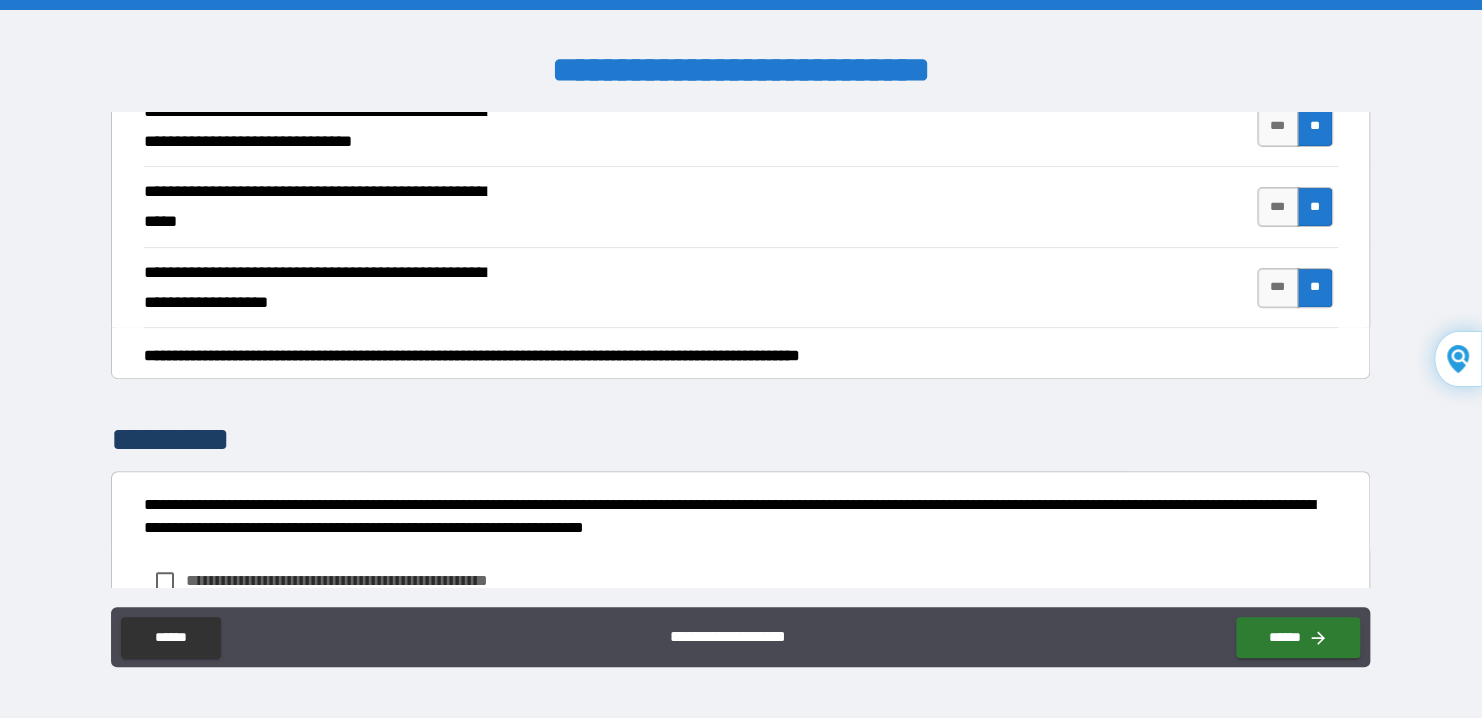 scroll, scrollTop: 300, scrollLeft: 0, axis: vertical 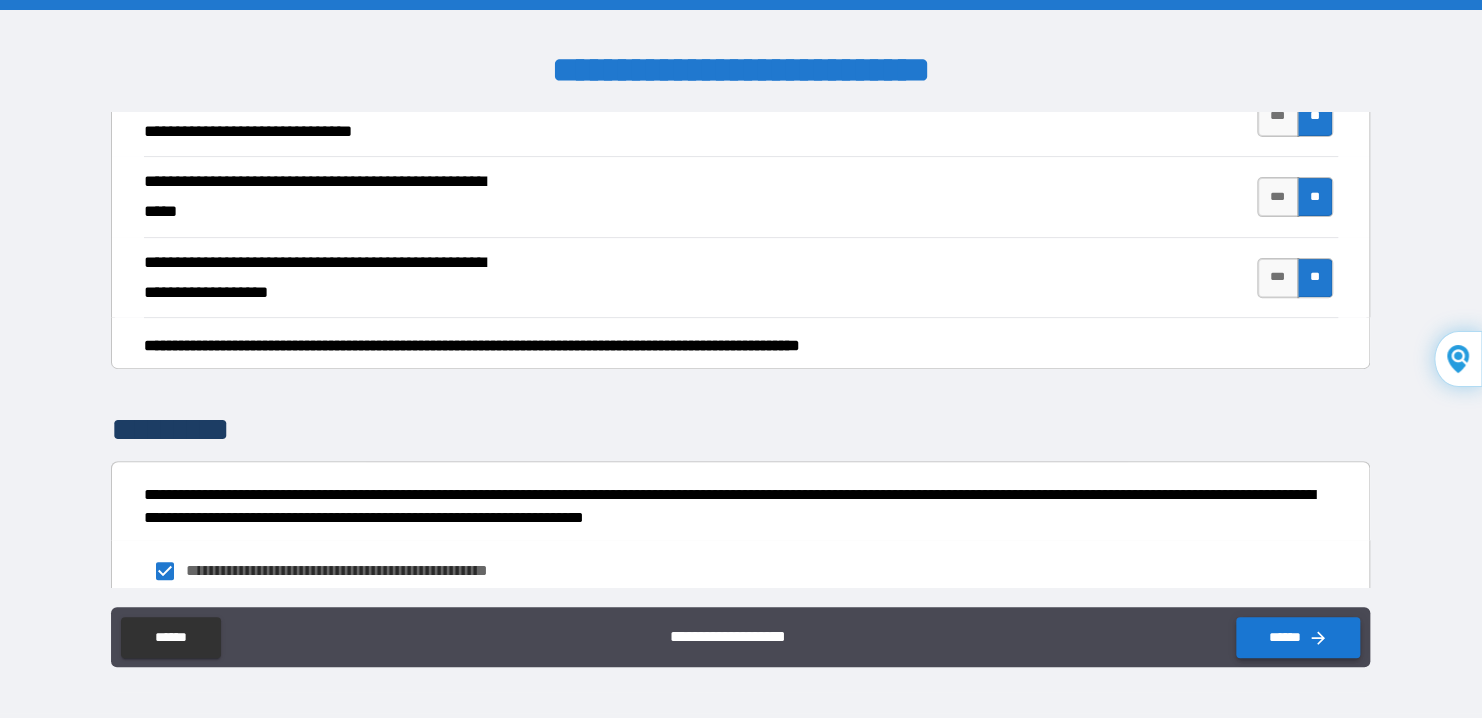 click on "******" at bounding box center [1298, 637] 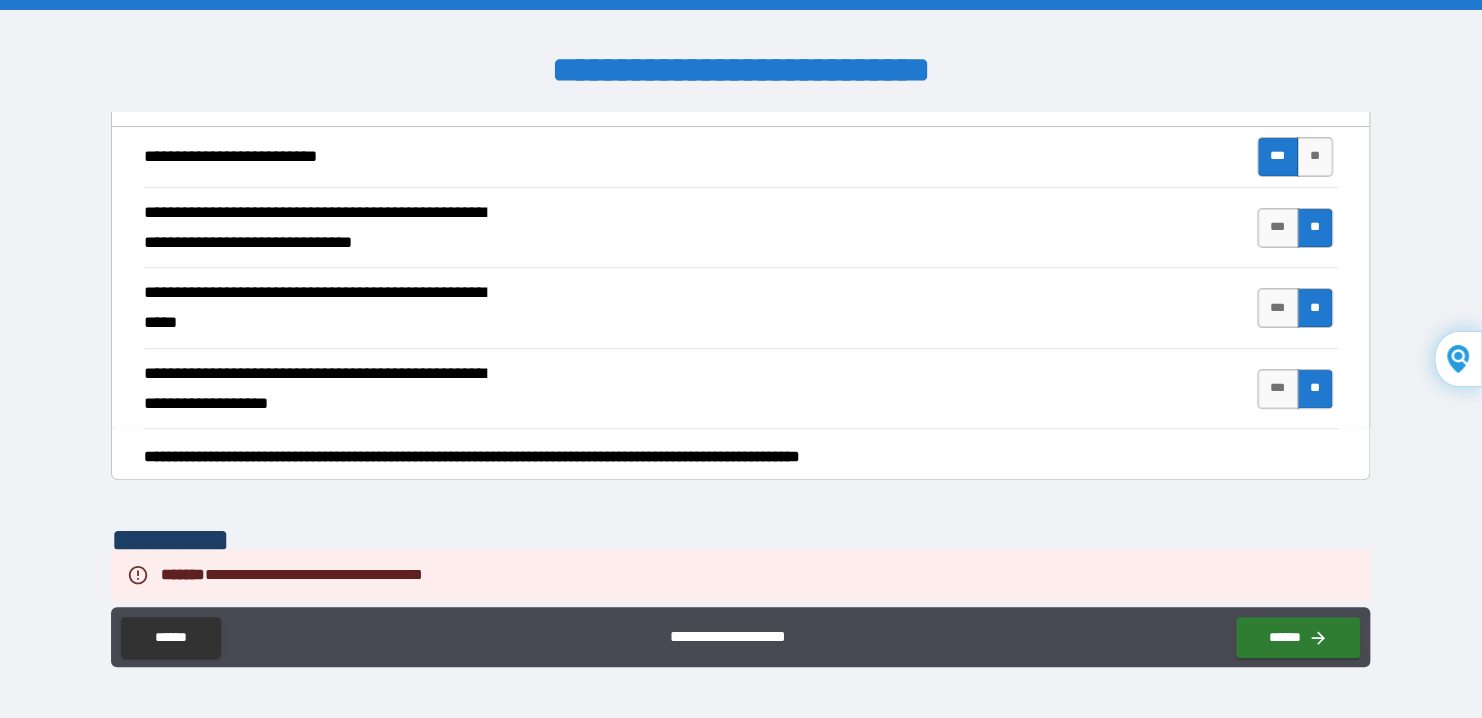 scroll, scrollTop: 0, scrollLeft: 0, axis: both 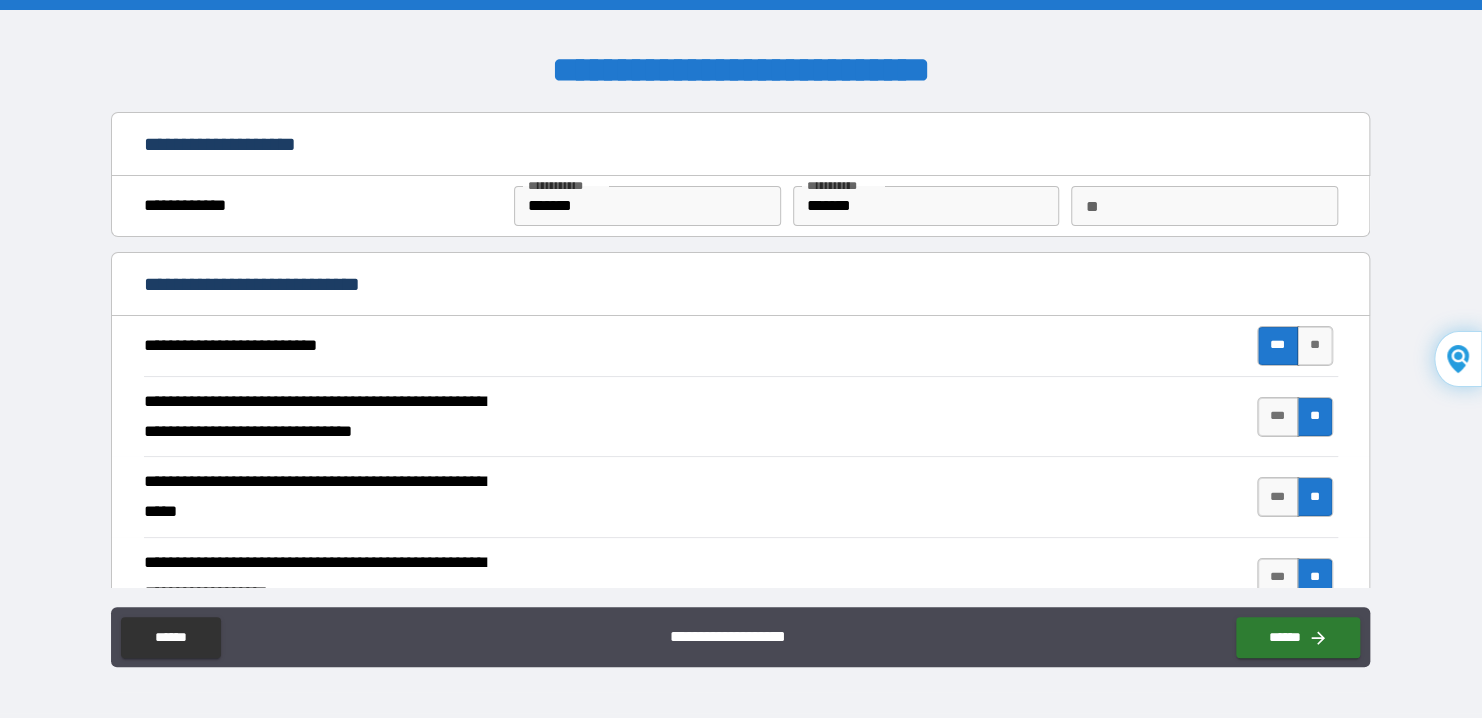 click on "**" at bounding box center [1204, 206] 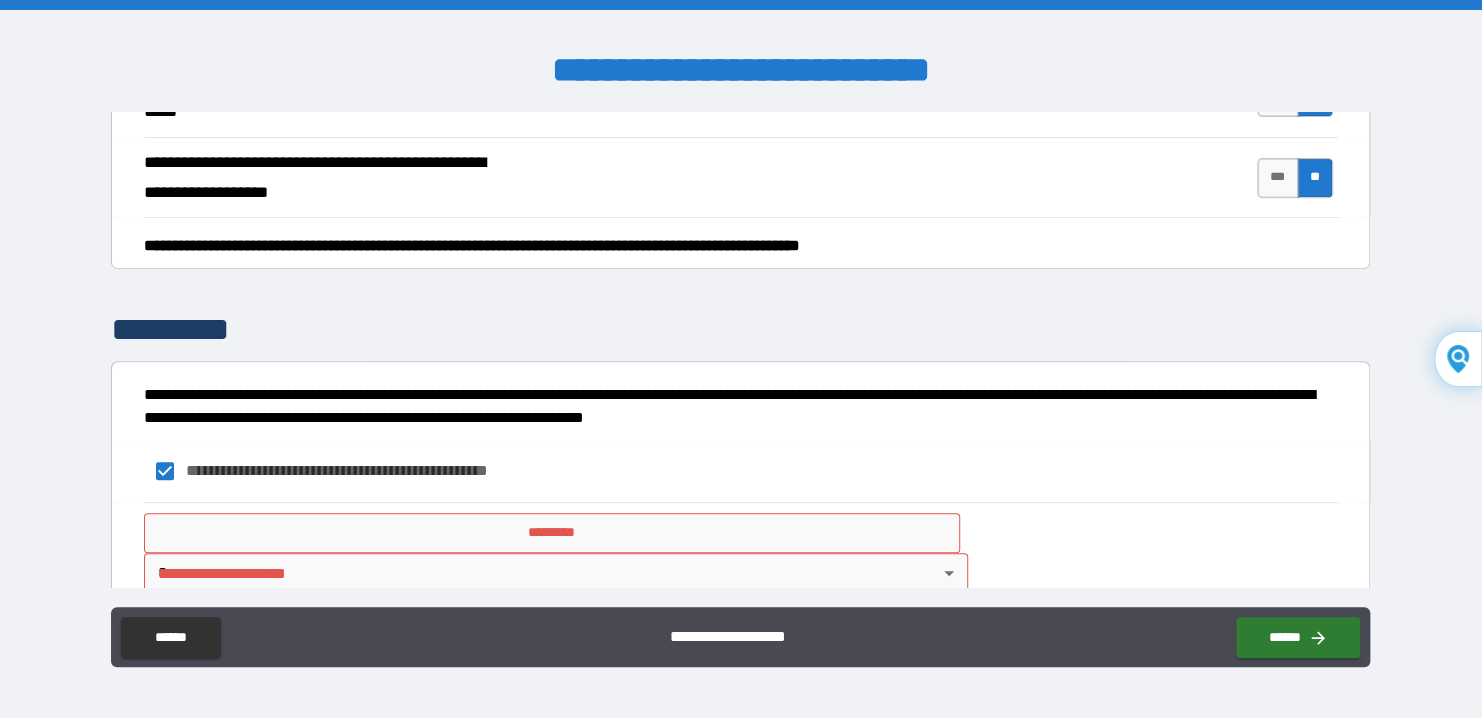 scroll, scrollTop: 433, scrollLeft: 0, axis: vertical 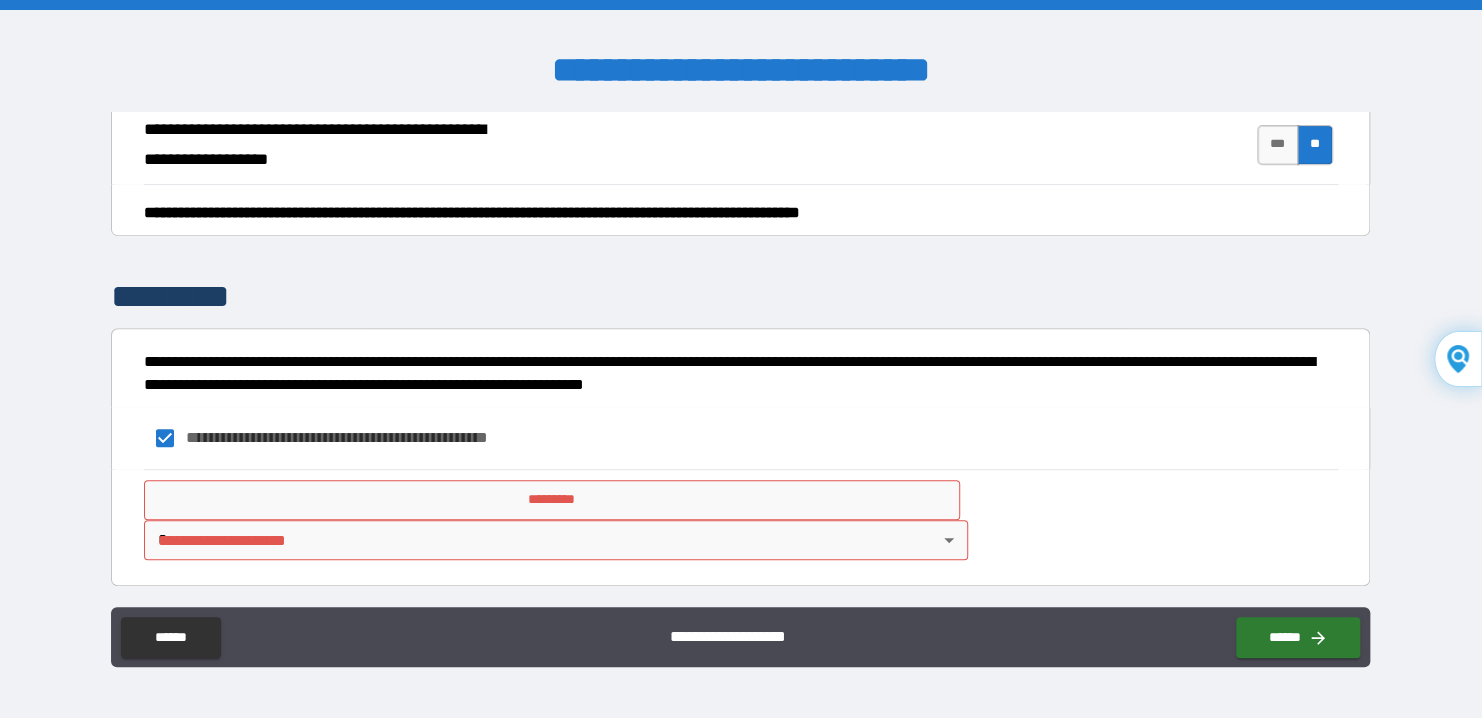 type on "********" 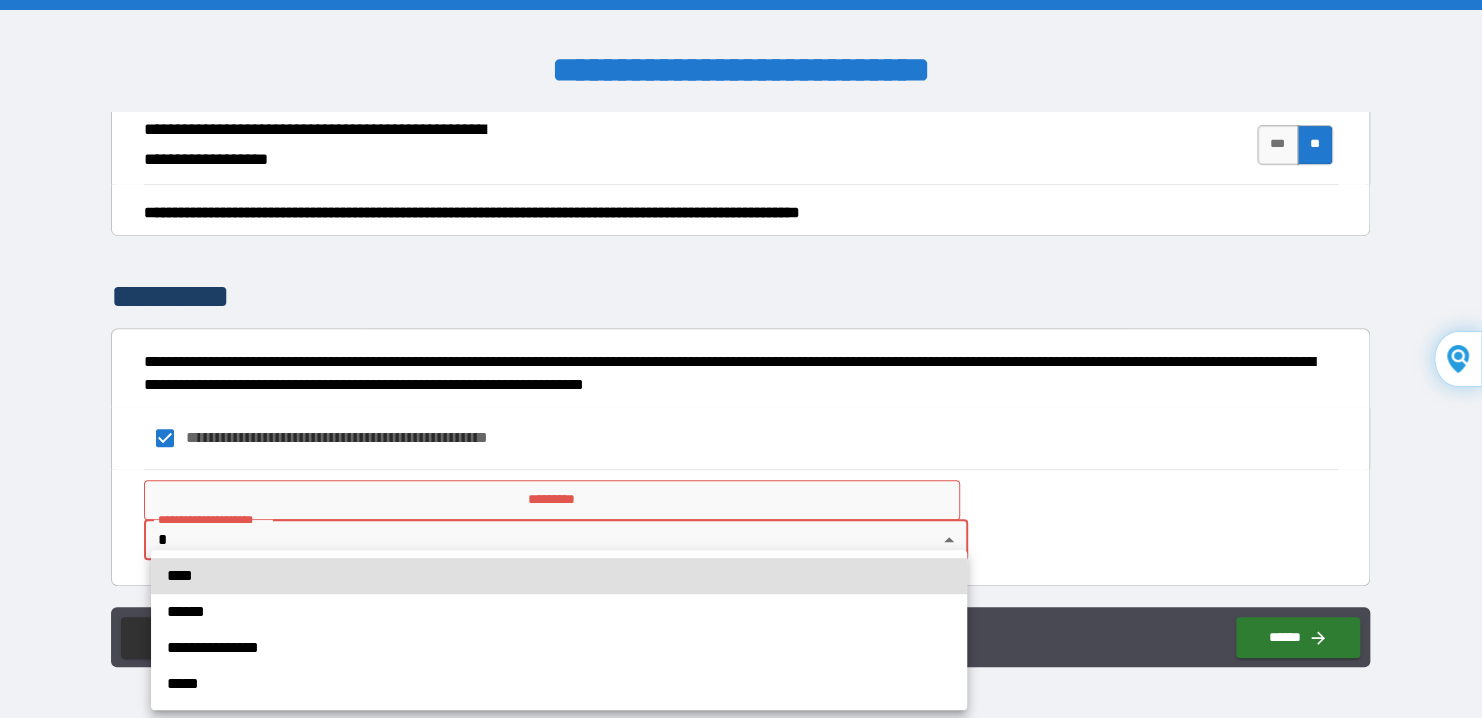 click on "**********" at bounding box center (741, 359) 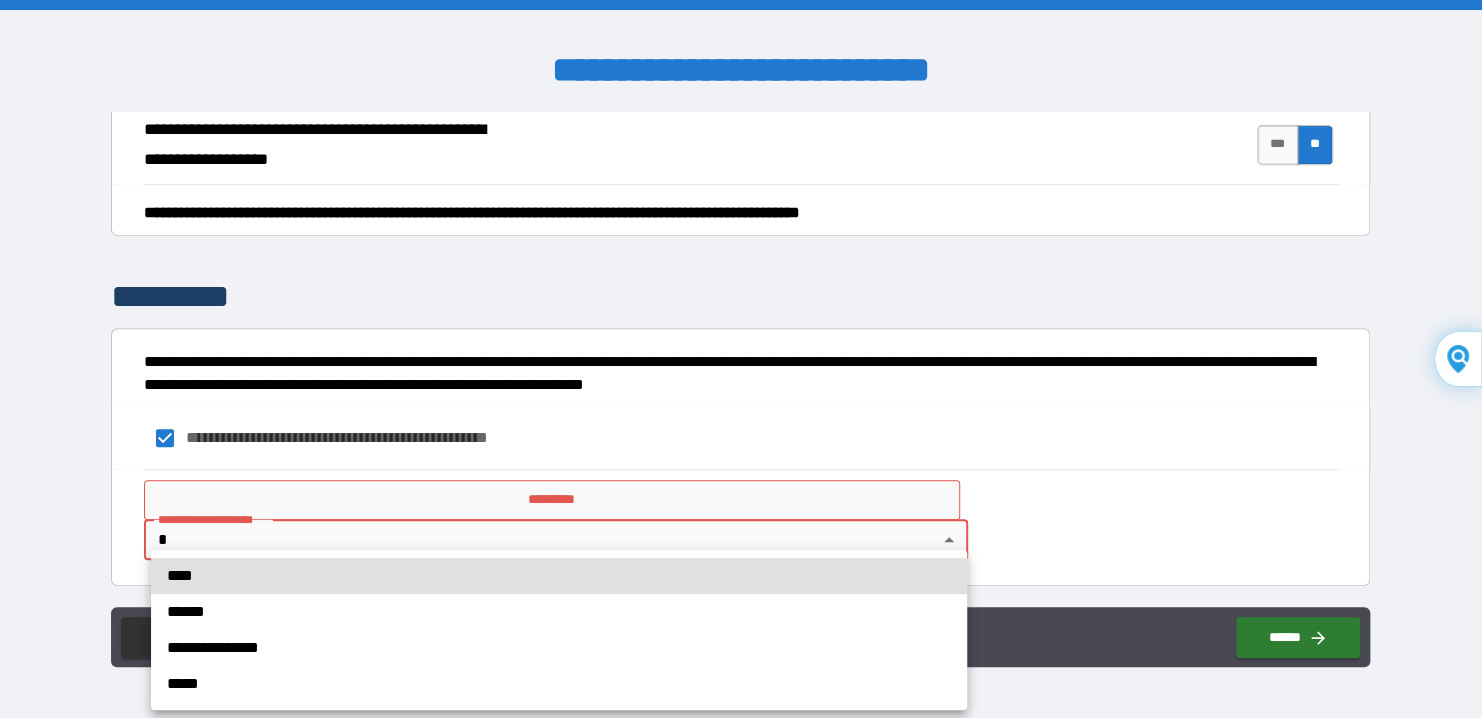 click on "****" at bounding box center (559, 576) 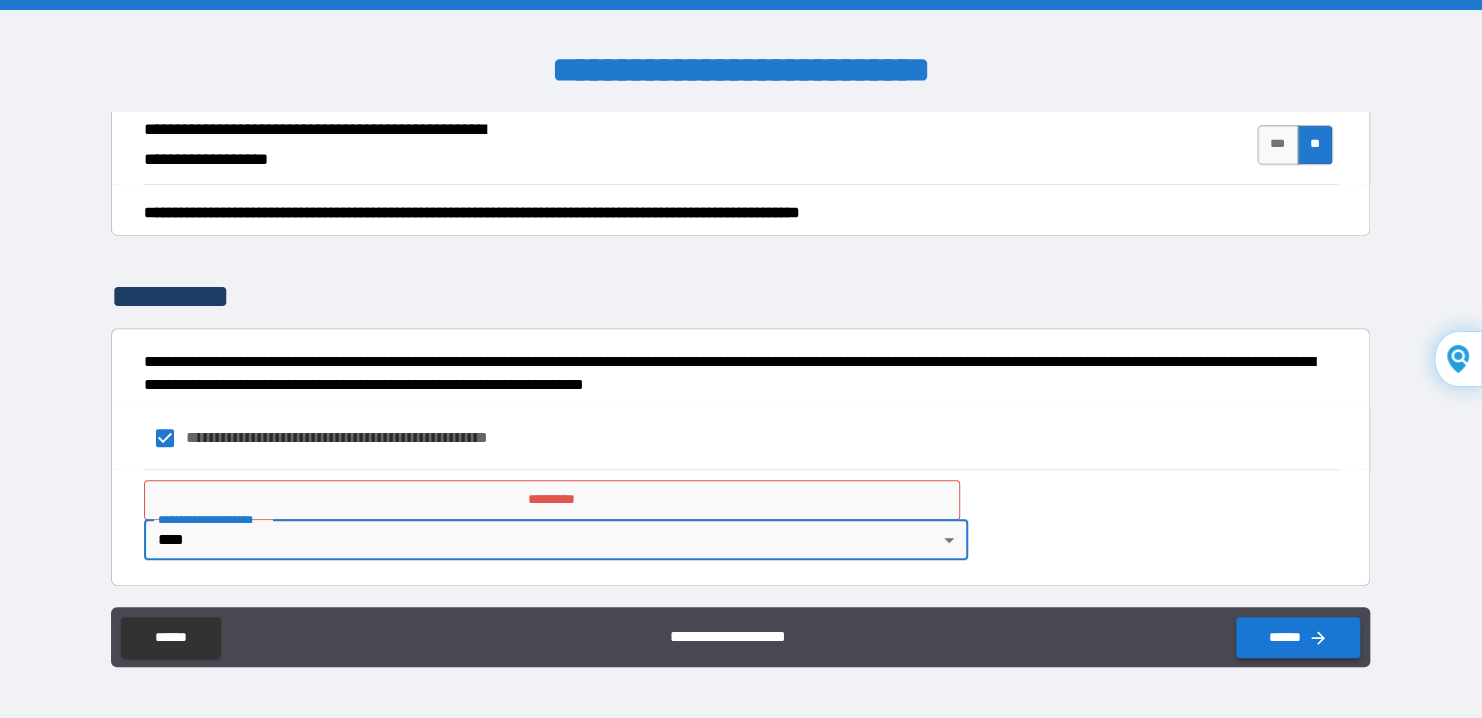 click 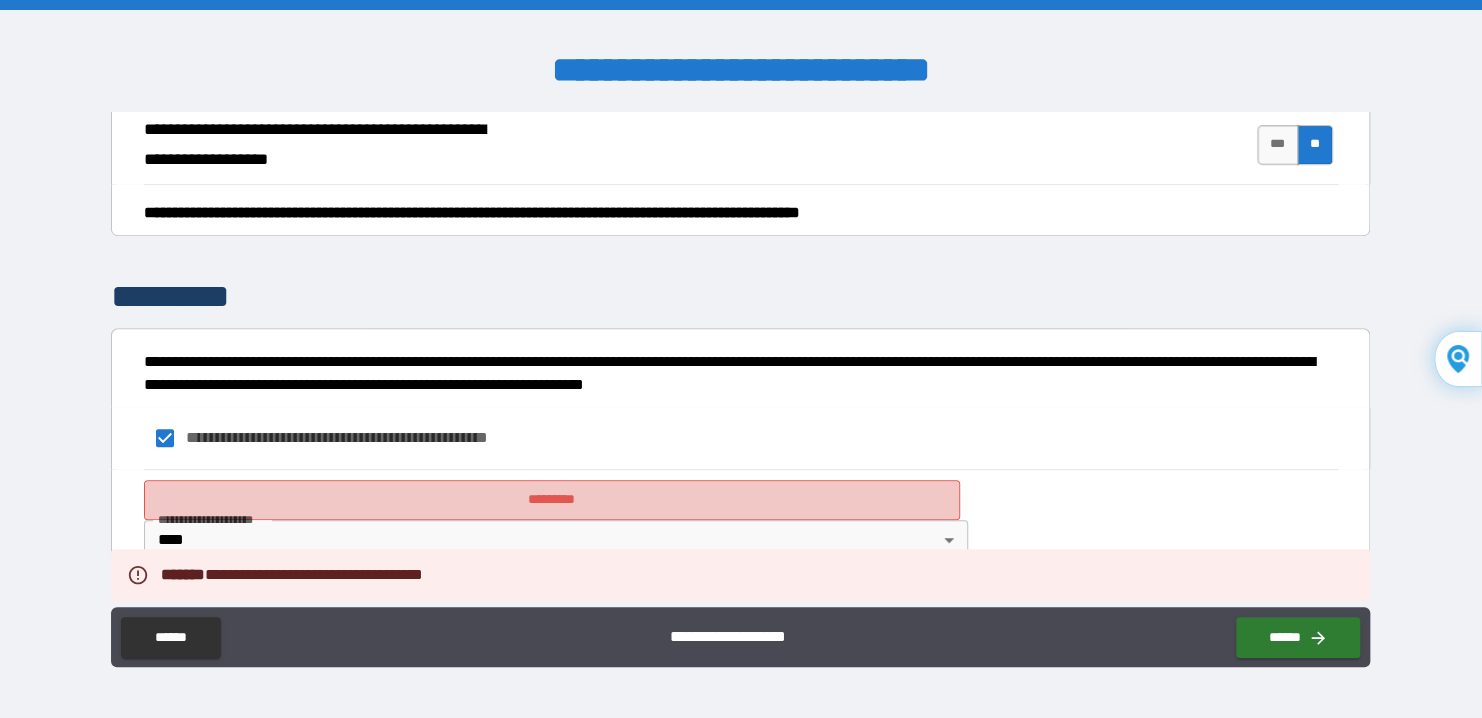 click on "*********" at bounding box center (552, 500) 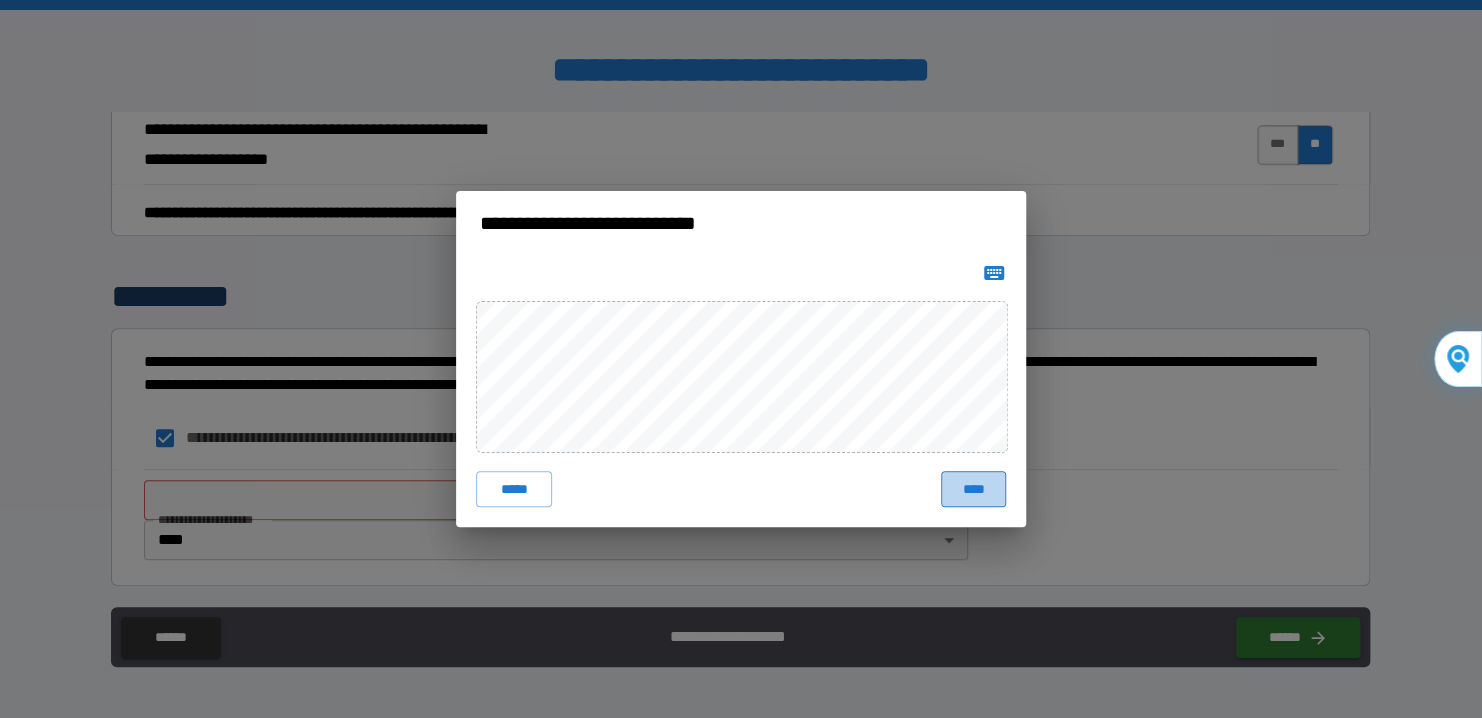 click on "****" at bounding box center (973, 489) 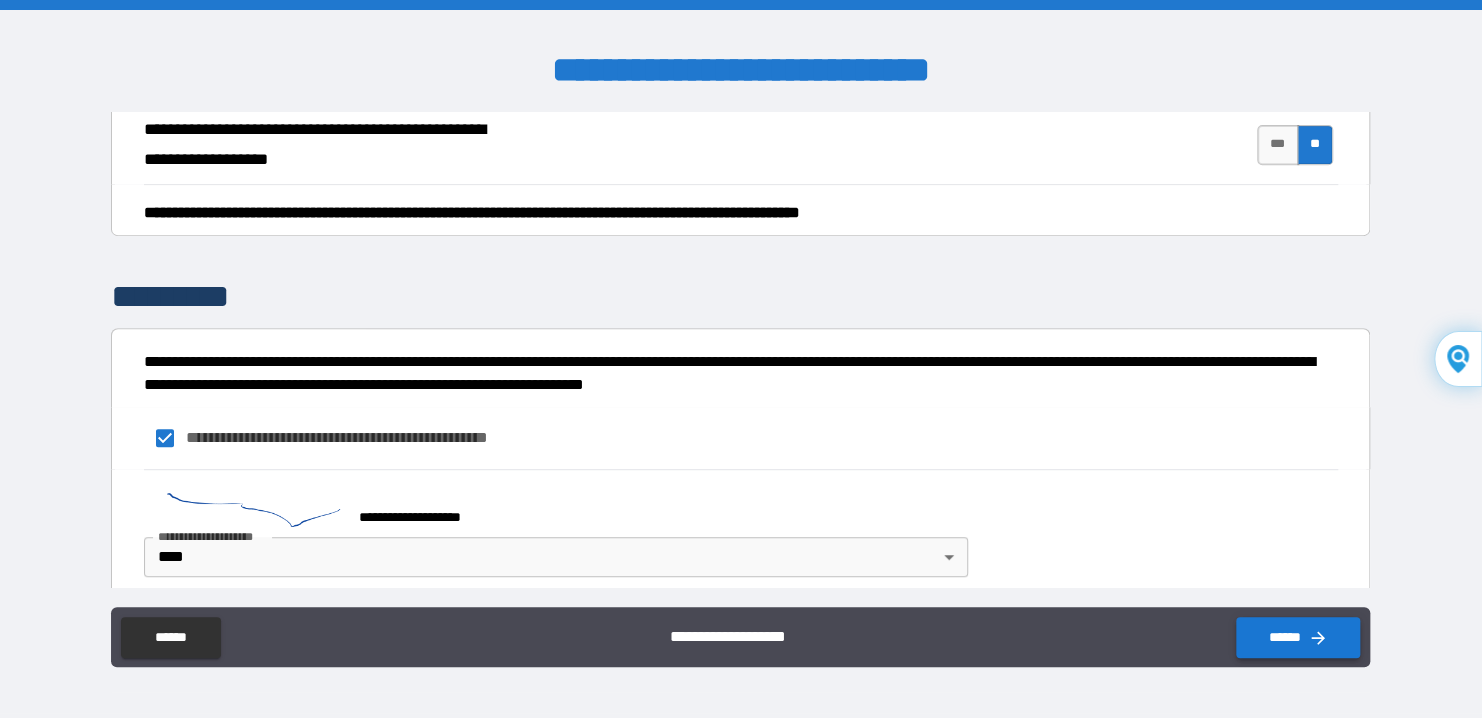 click on "******" at bounding box center [1298, 637] 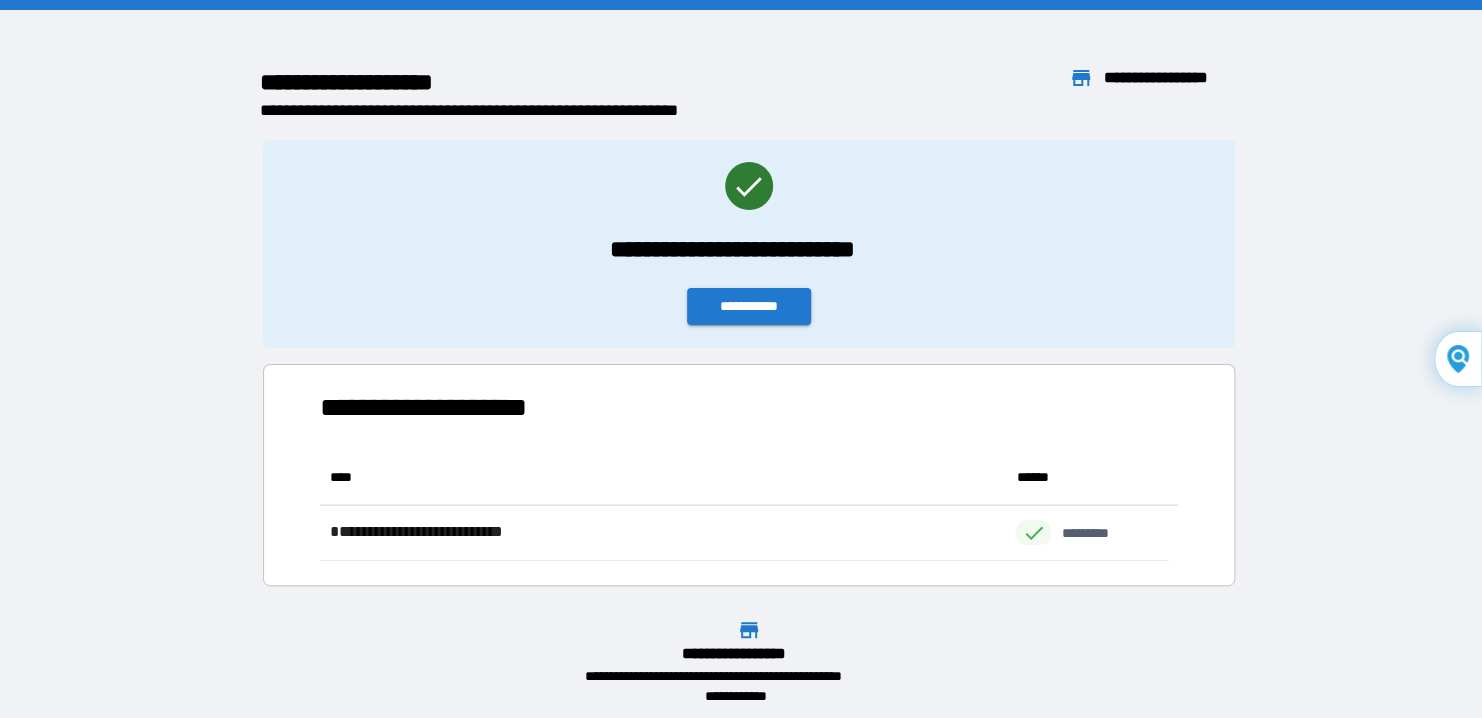 scroll, scrollTop: 16, scrollLeft: 16, axis: both 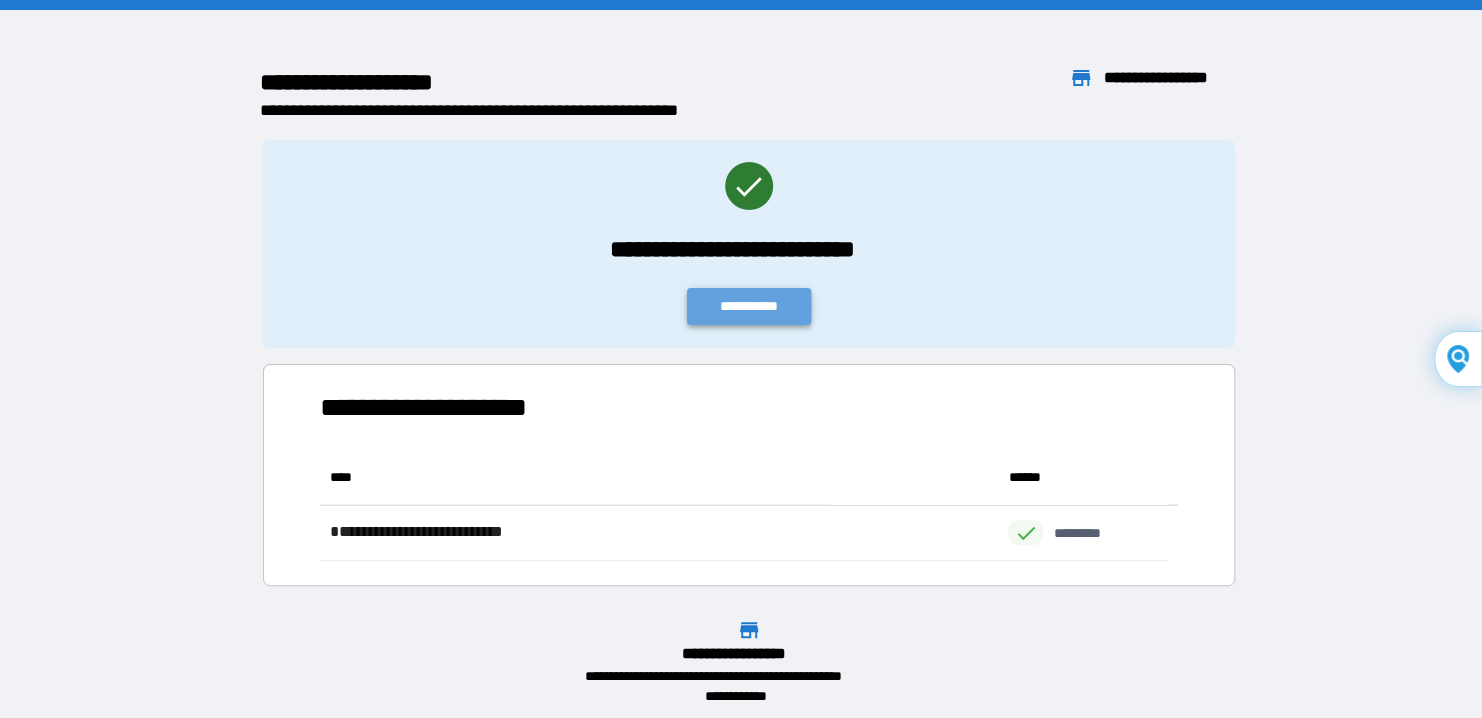 click on "**********" at bounding box center [749, 306] 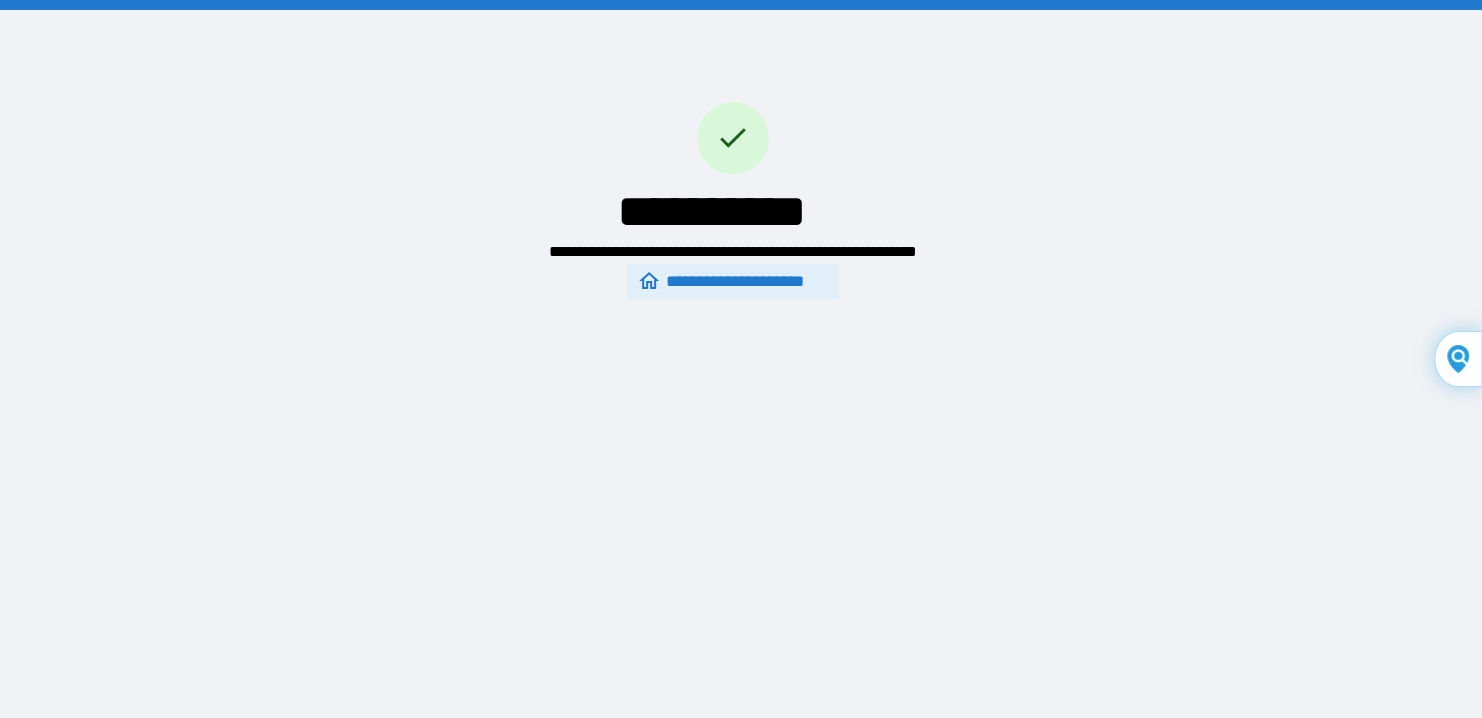 click on "**********" at bounding box center [732, 282] 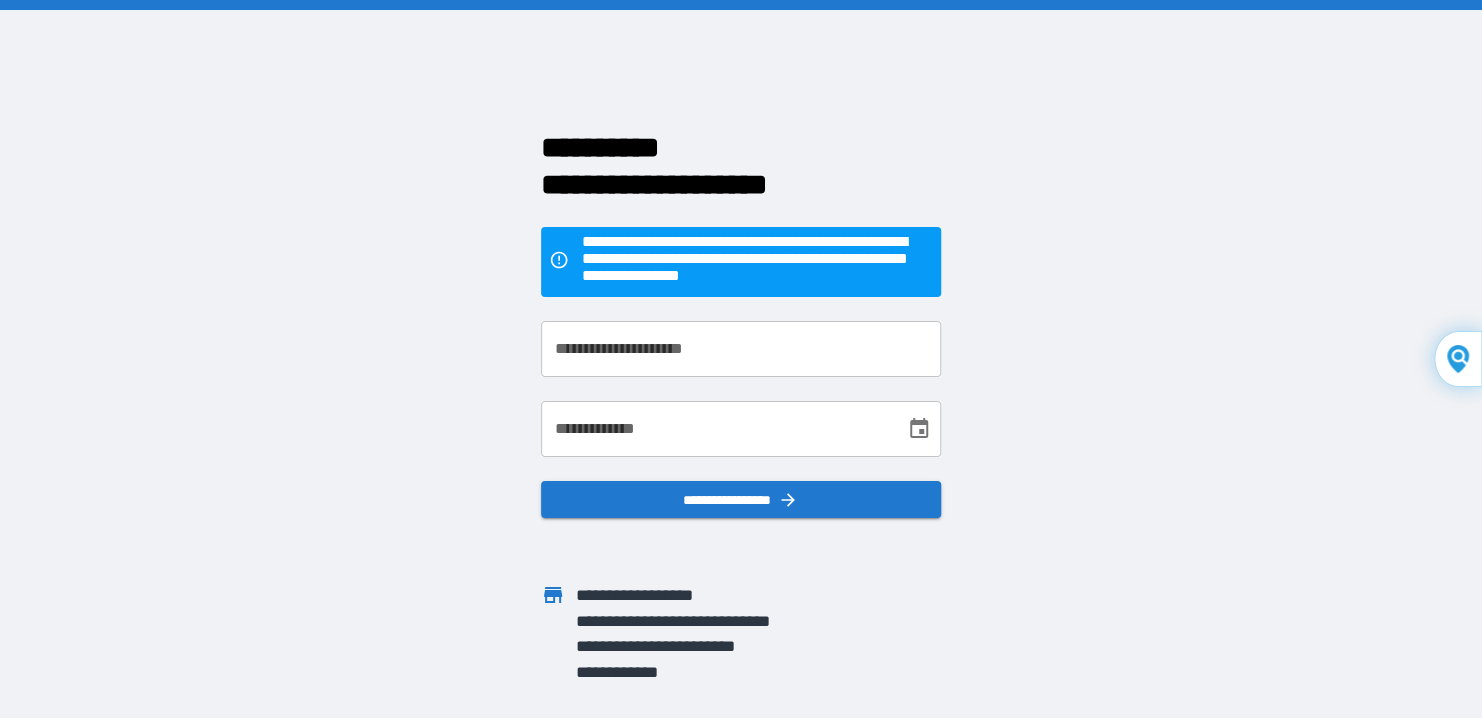click 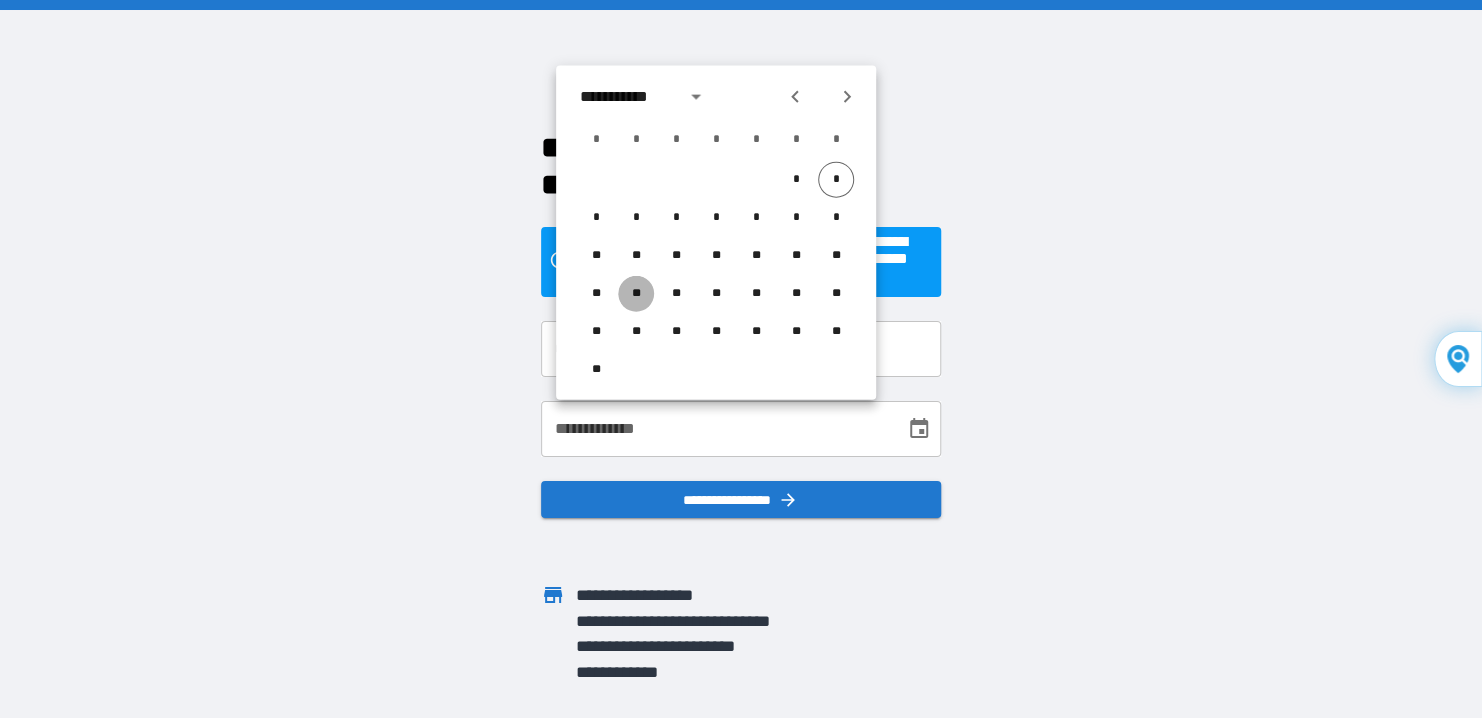 click on "**" at bounding box center (636, 294) 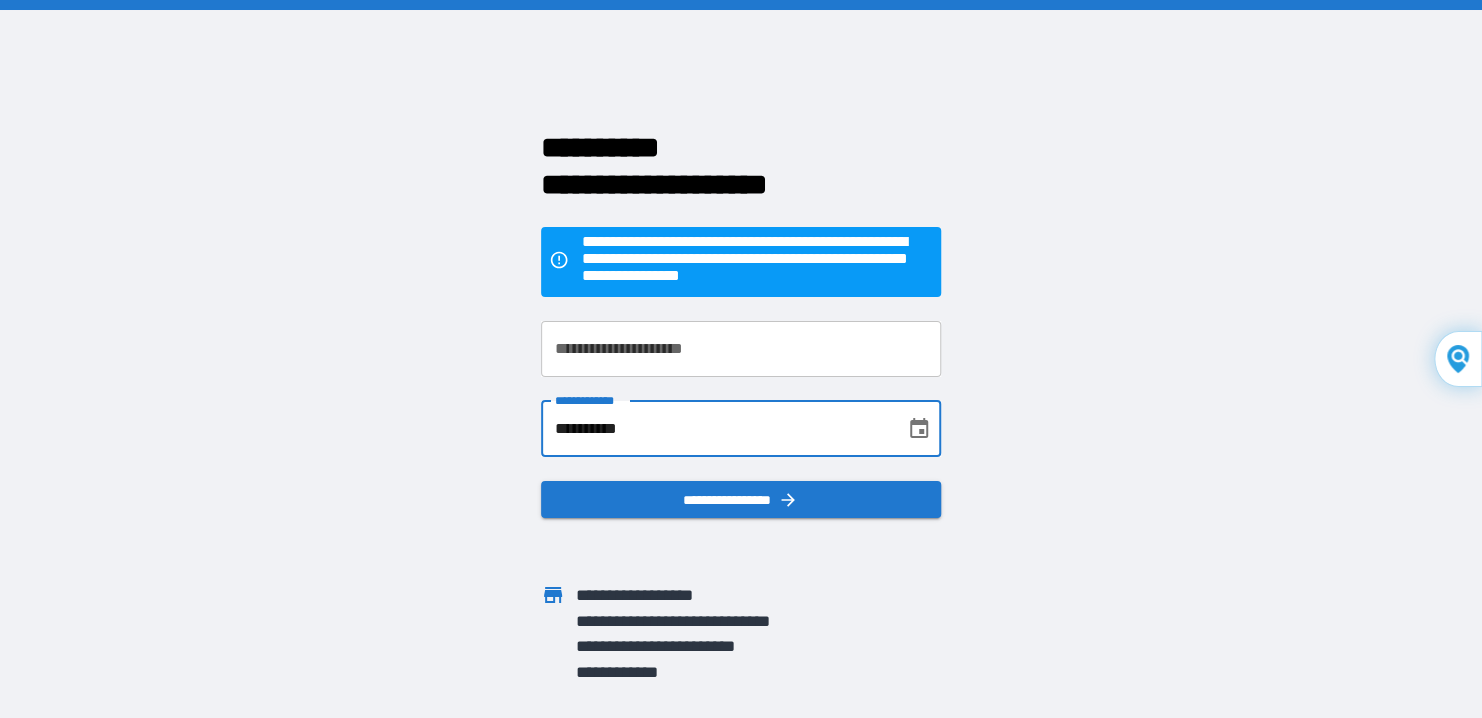click on "**********" at bounding box center (716, 429) 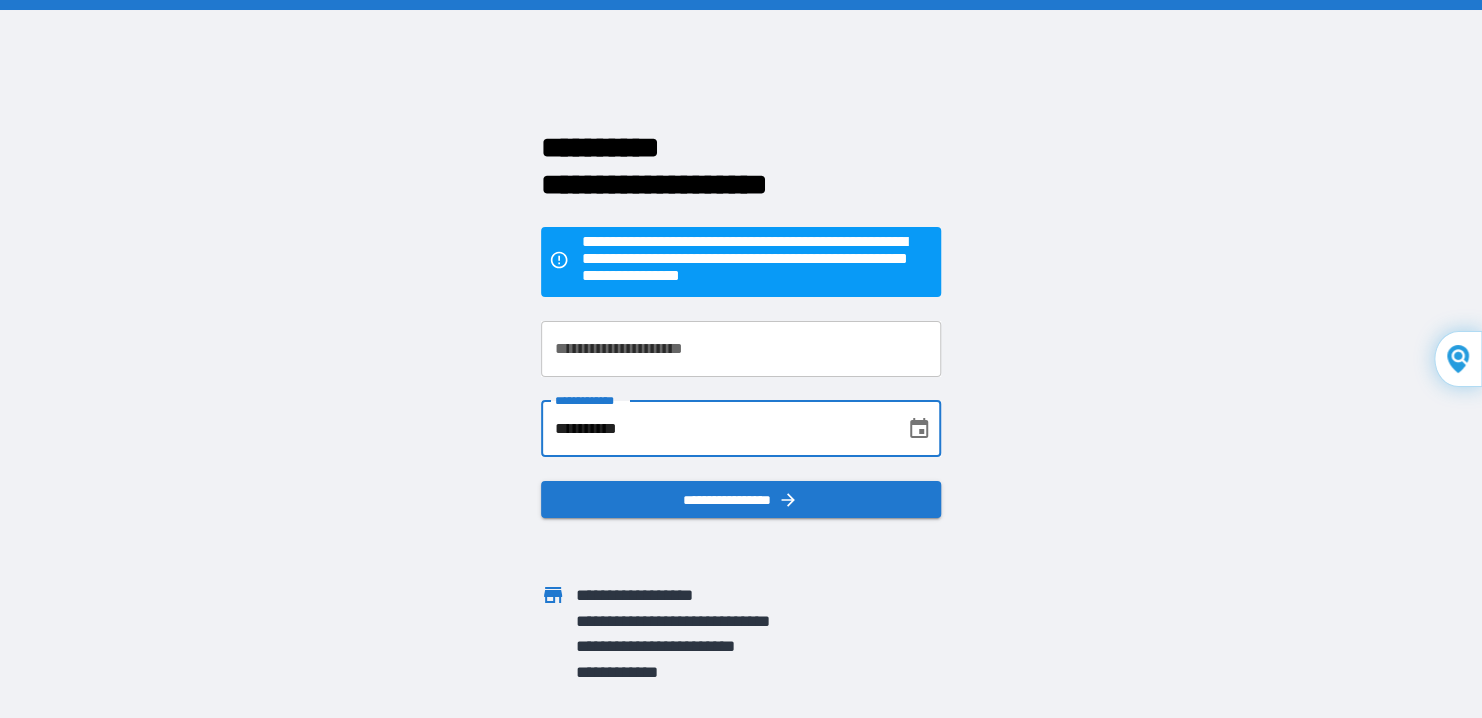 click 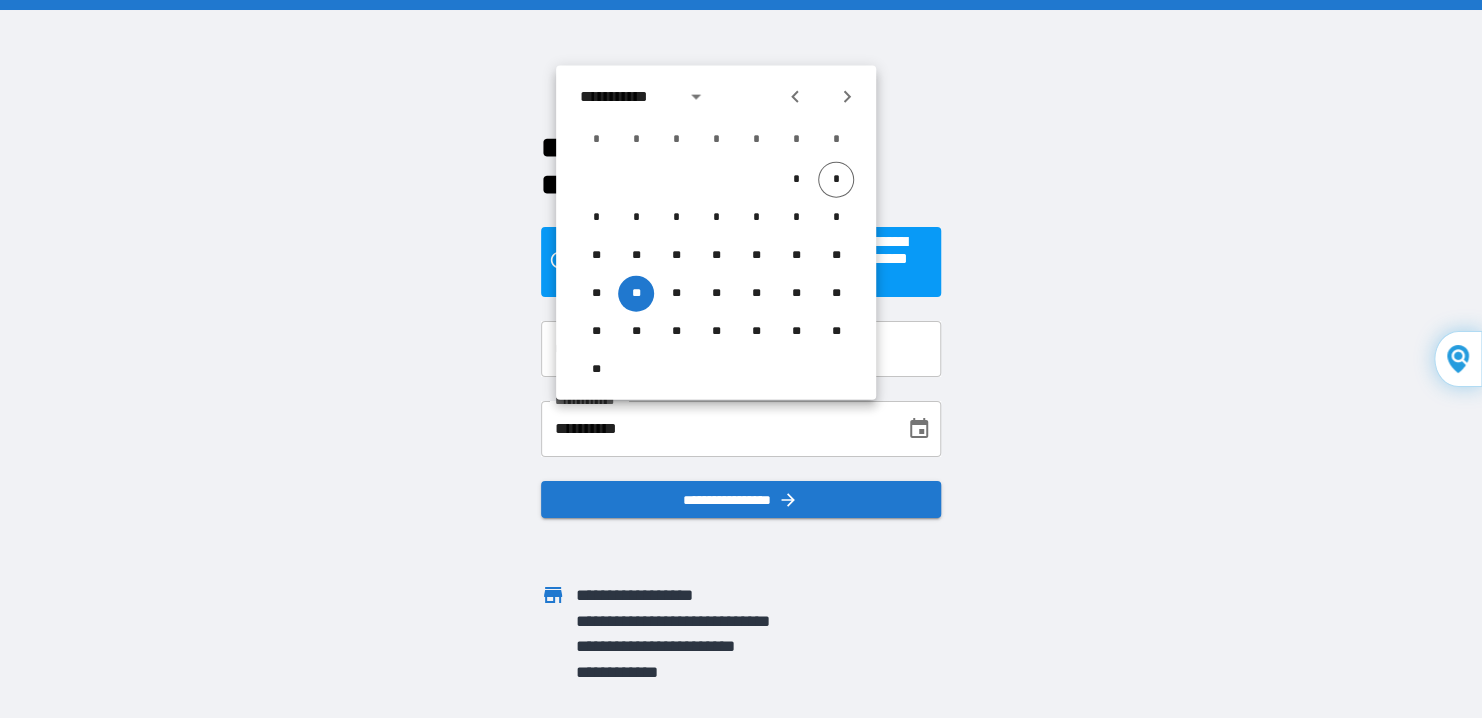 click 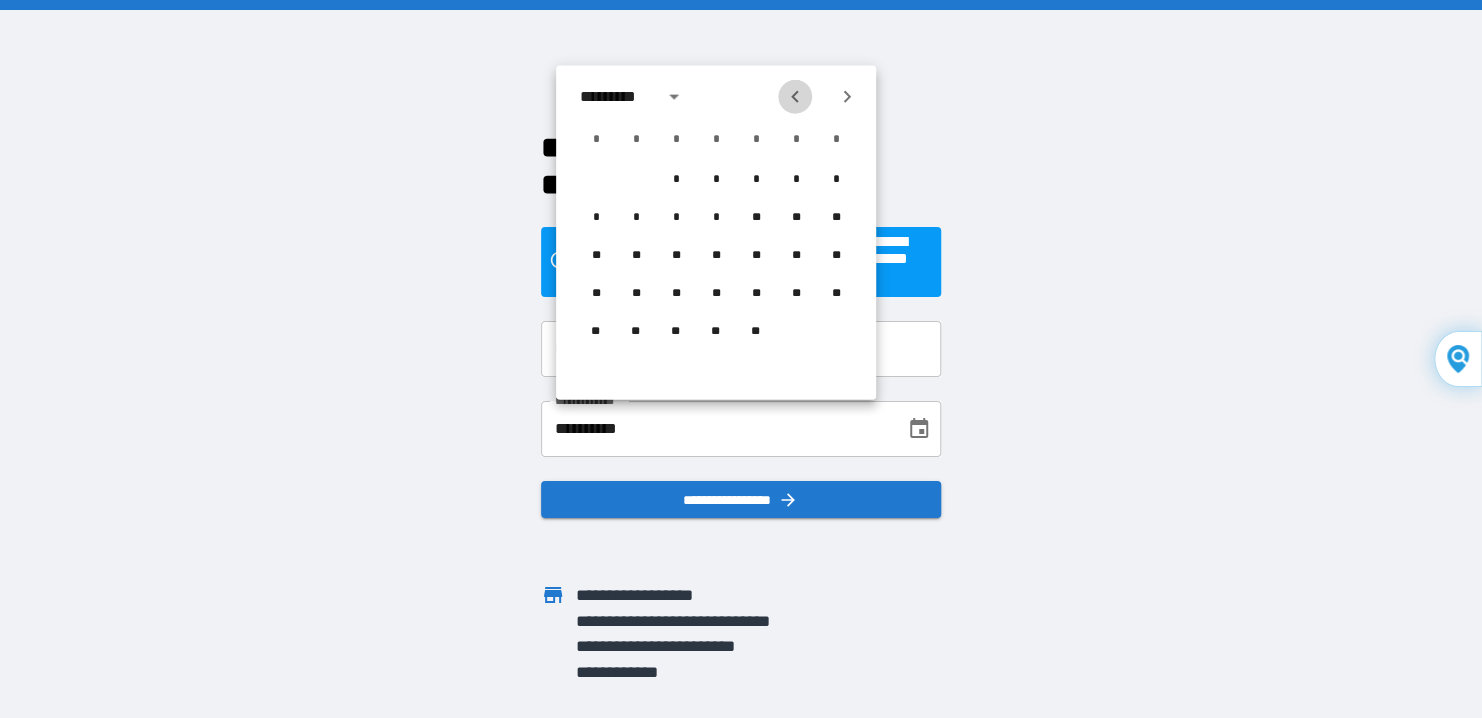 click 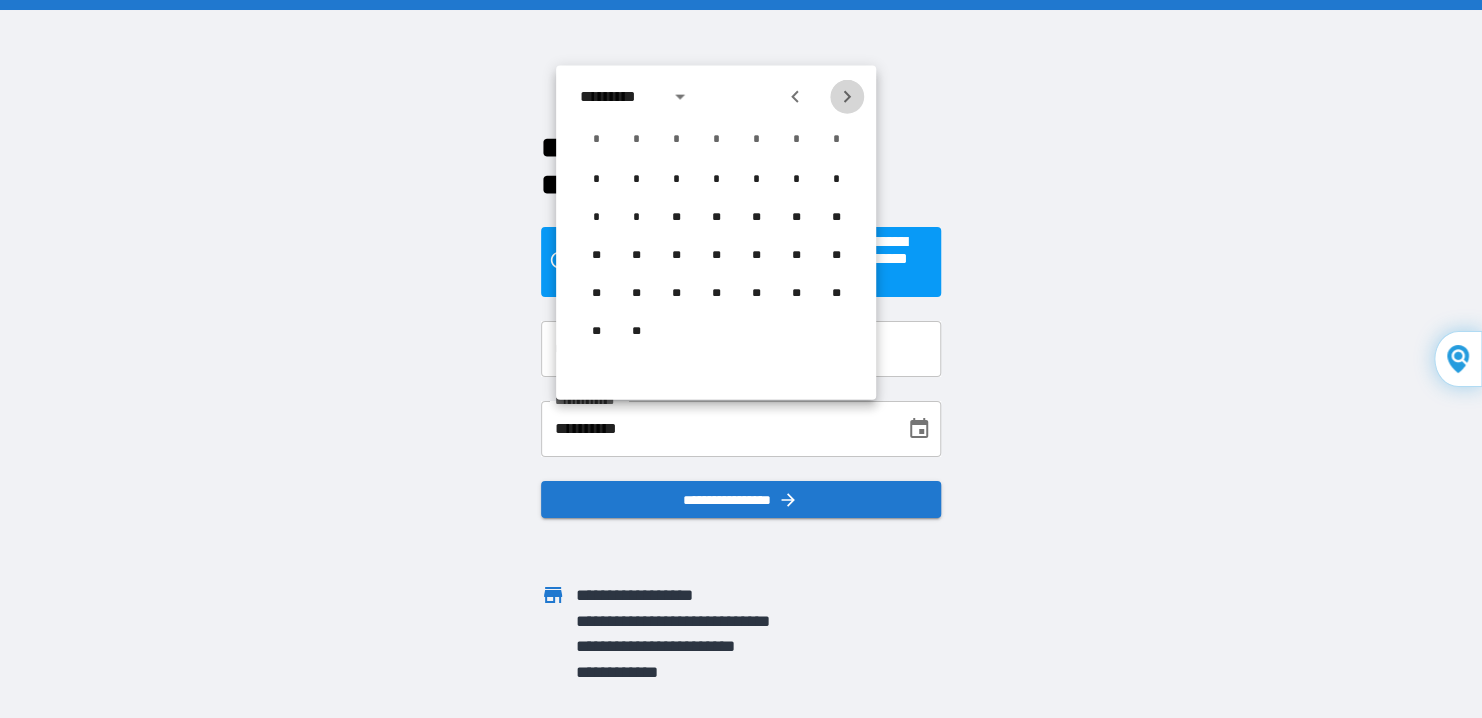 click 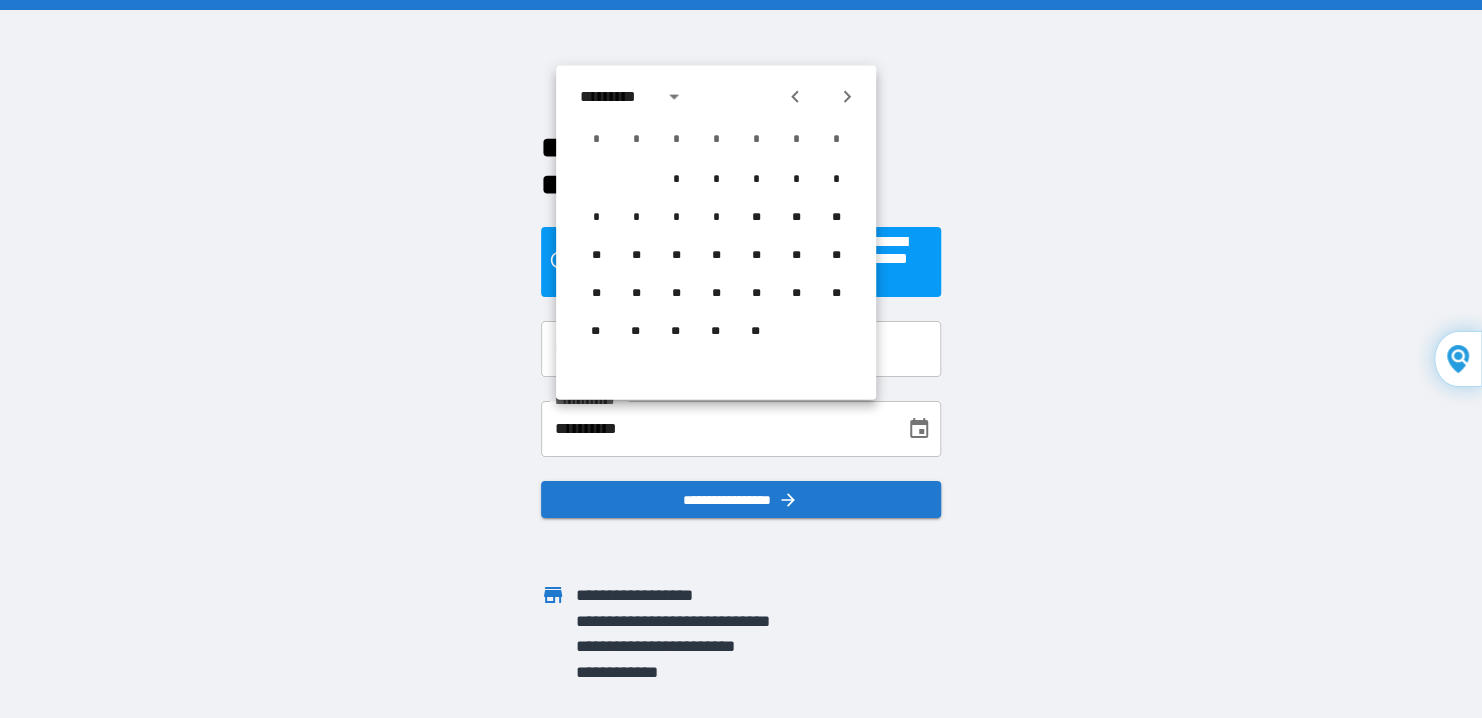 click 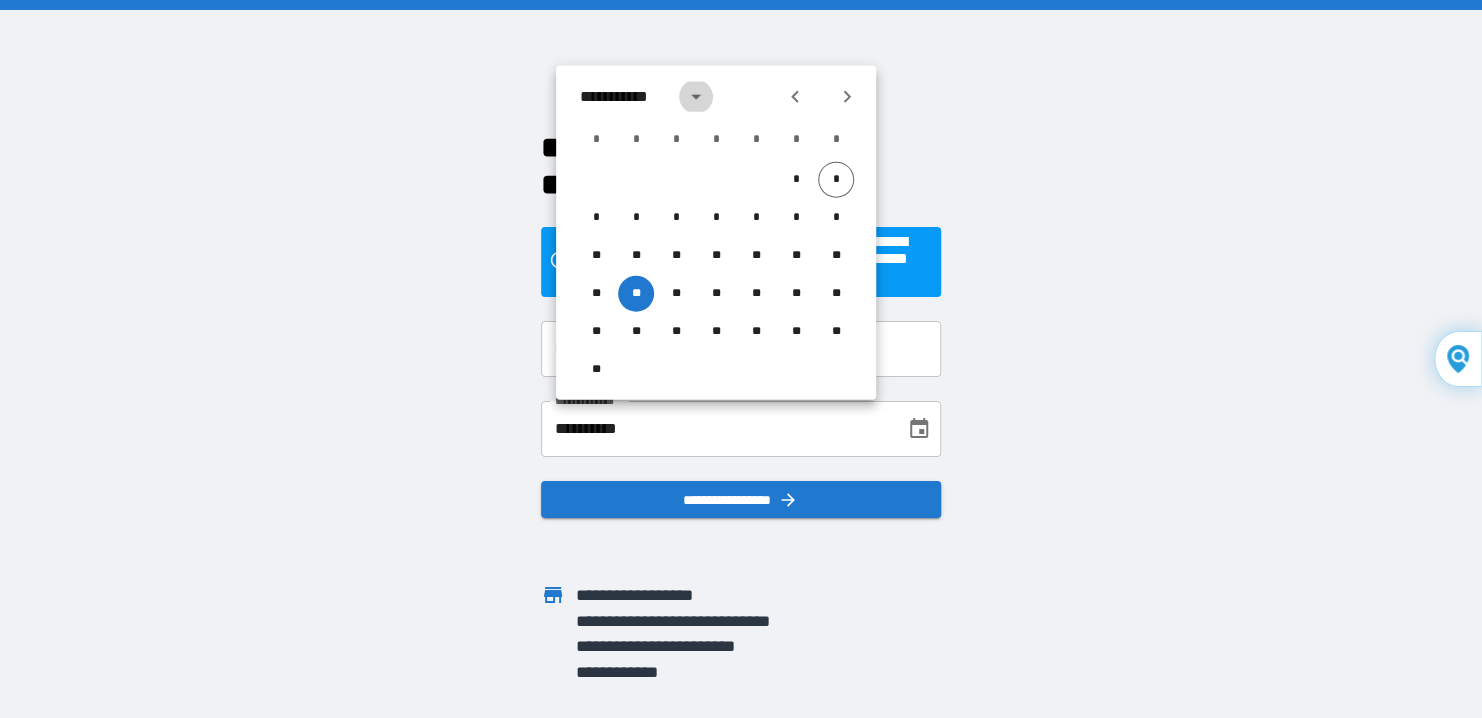 click 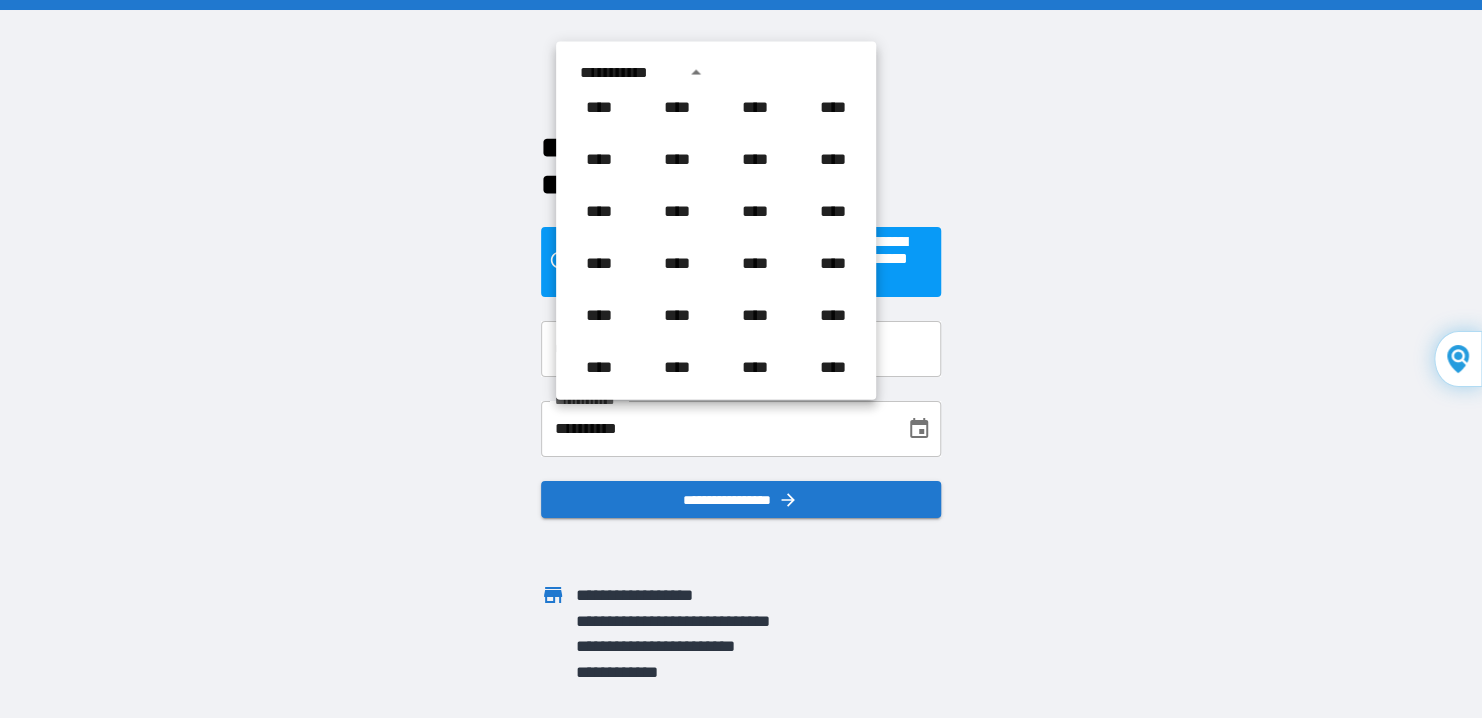 scroll, scrollTop: 400, scrollLeft: 0, axis: vertical 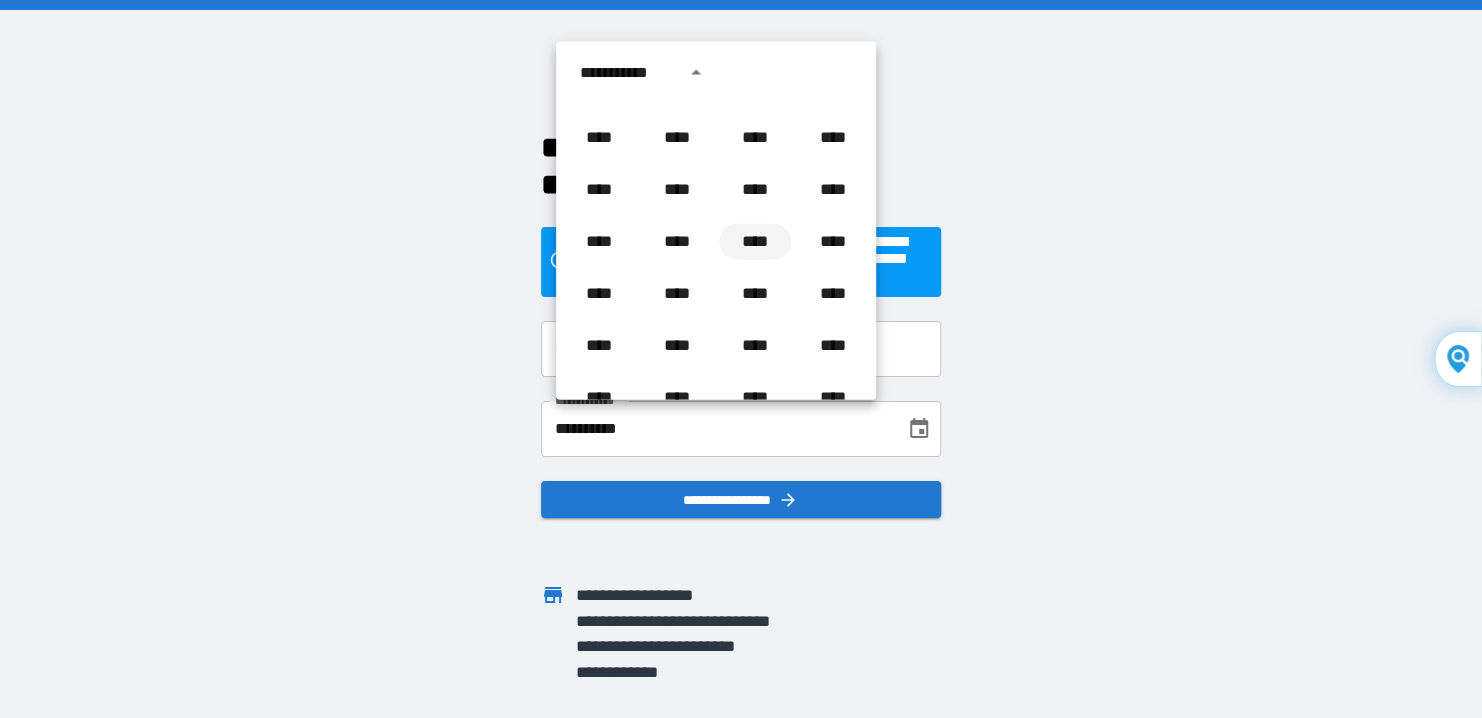 click on "****" at bounding box center [755, 242] 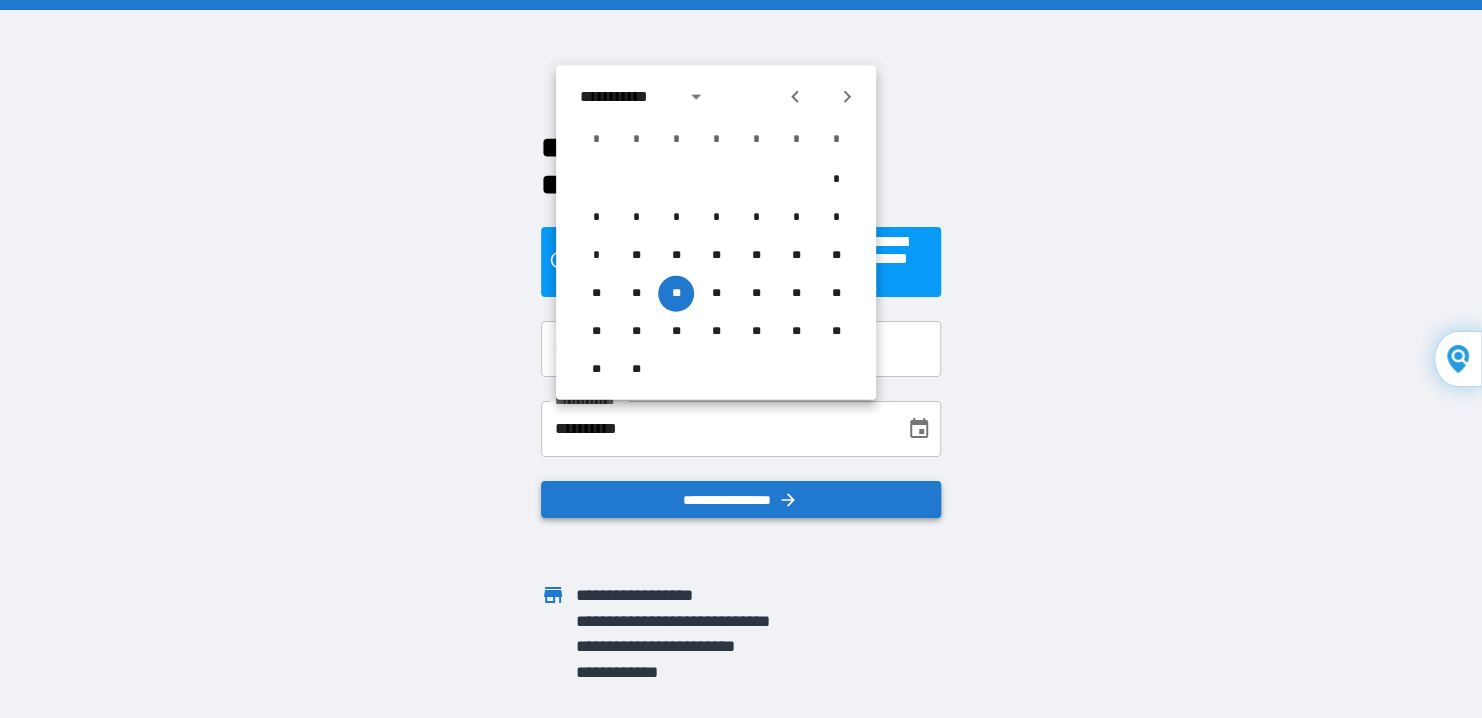 click on "**********" at bounding box center (741, 500) 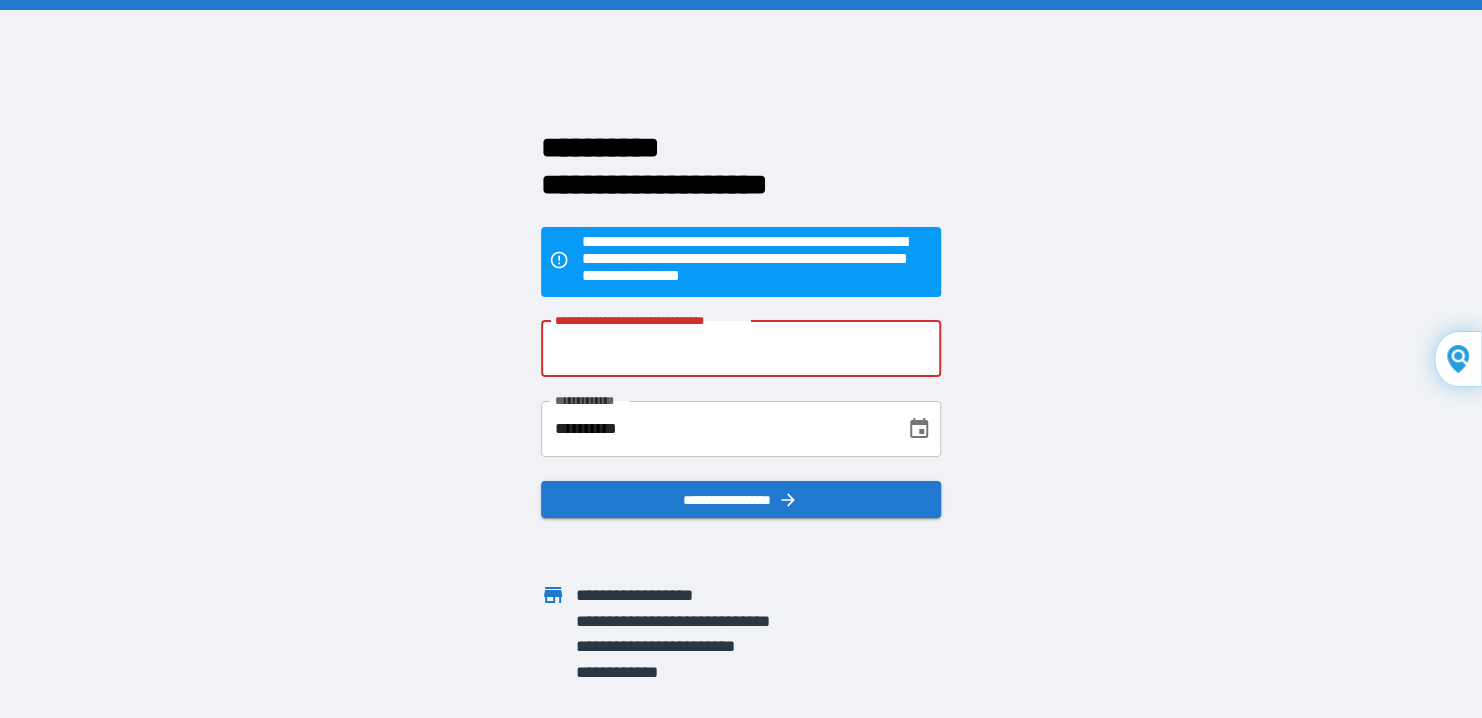 click on "**********" at bounding box center [741, 349] 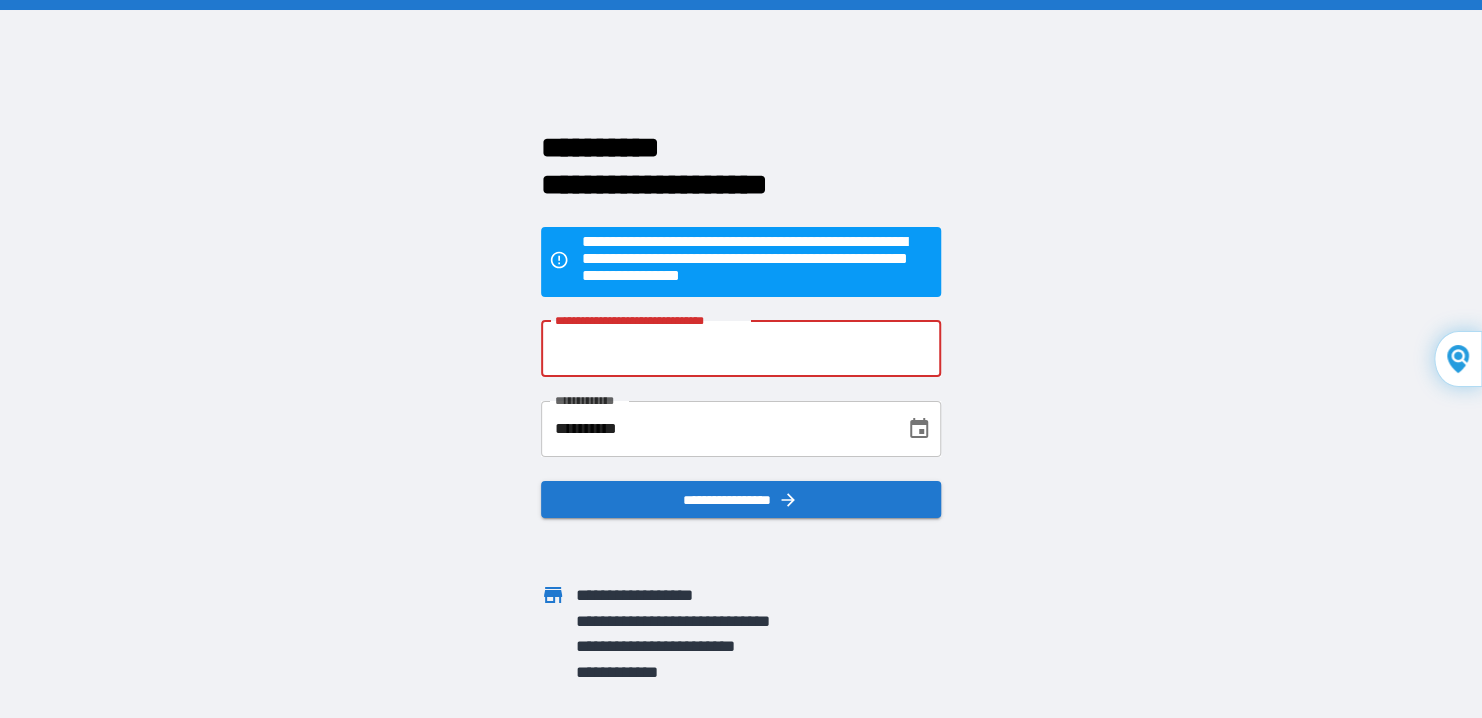 type on "**********" 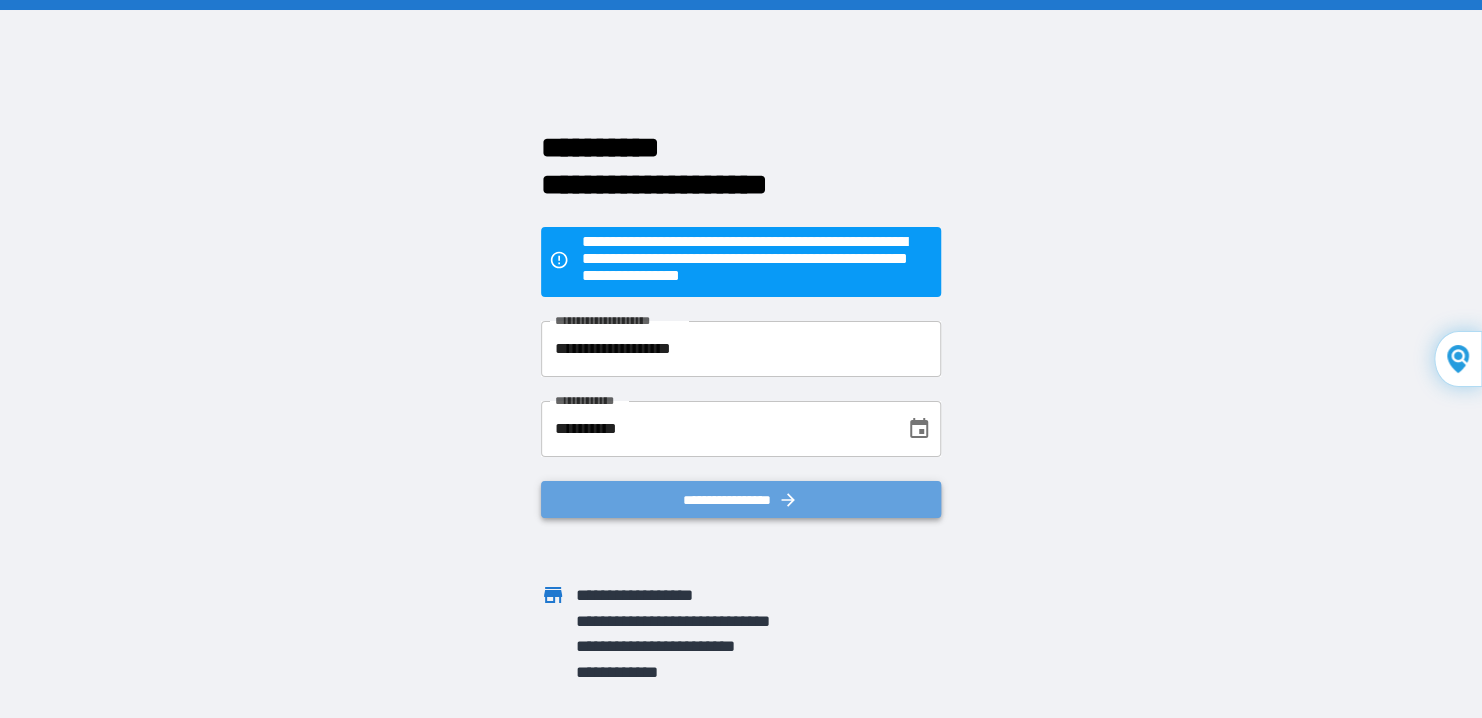 click on "**********" at bounding box center (741, 500) 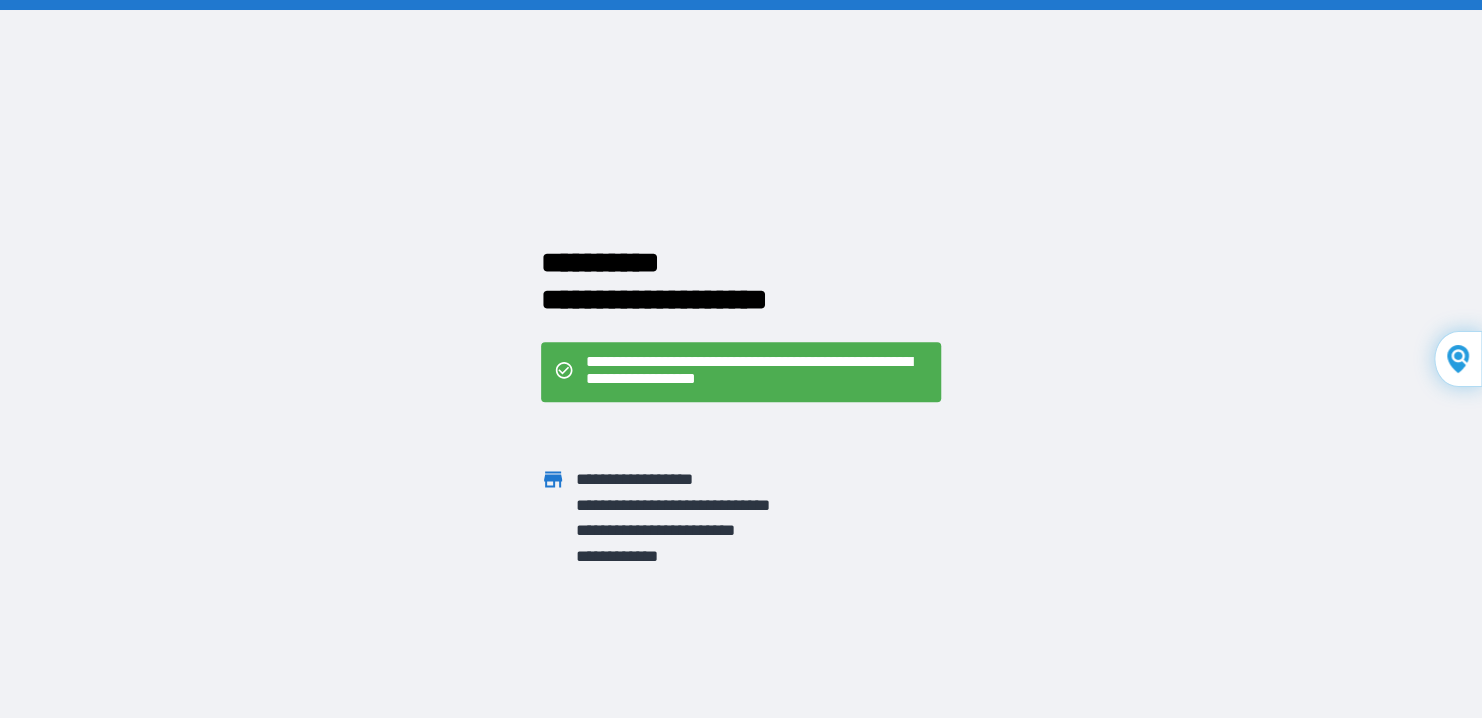click on "**********" at bounding box center (757, 372) 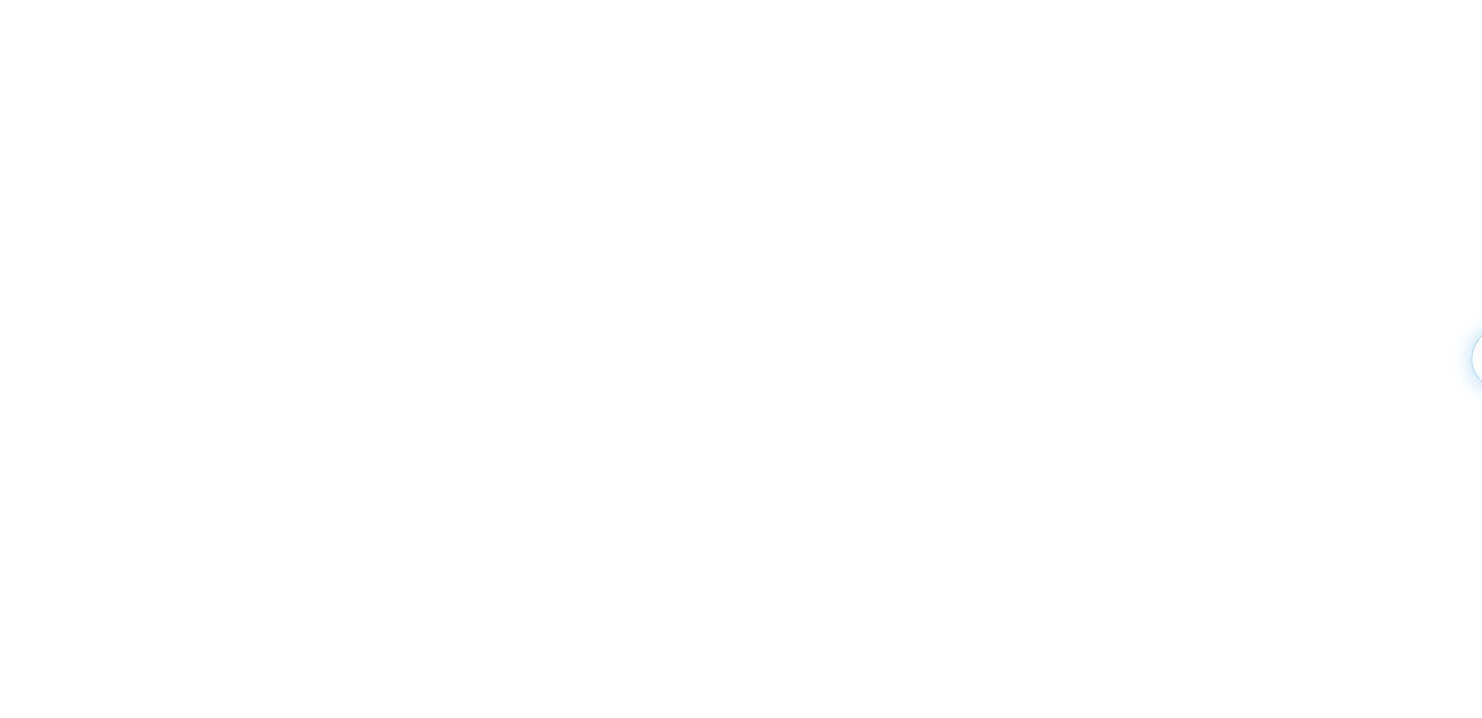 scroll, scrollTop: 0, scrollLeft: 0, axis: both 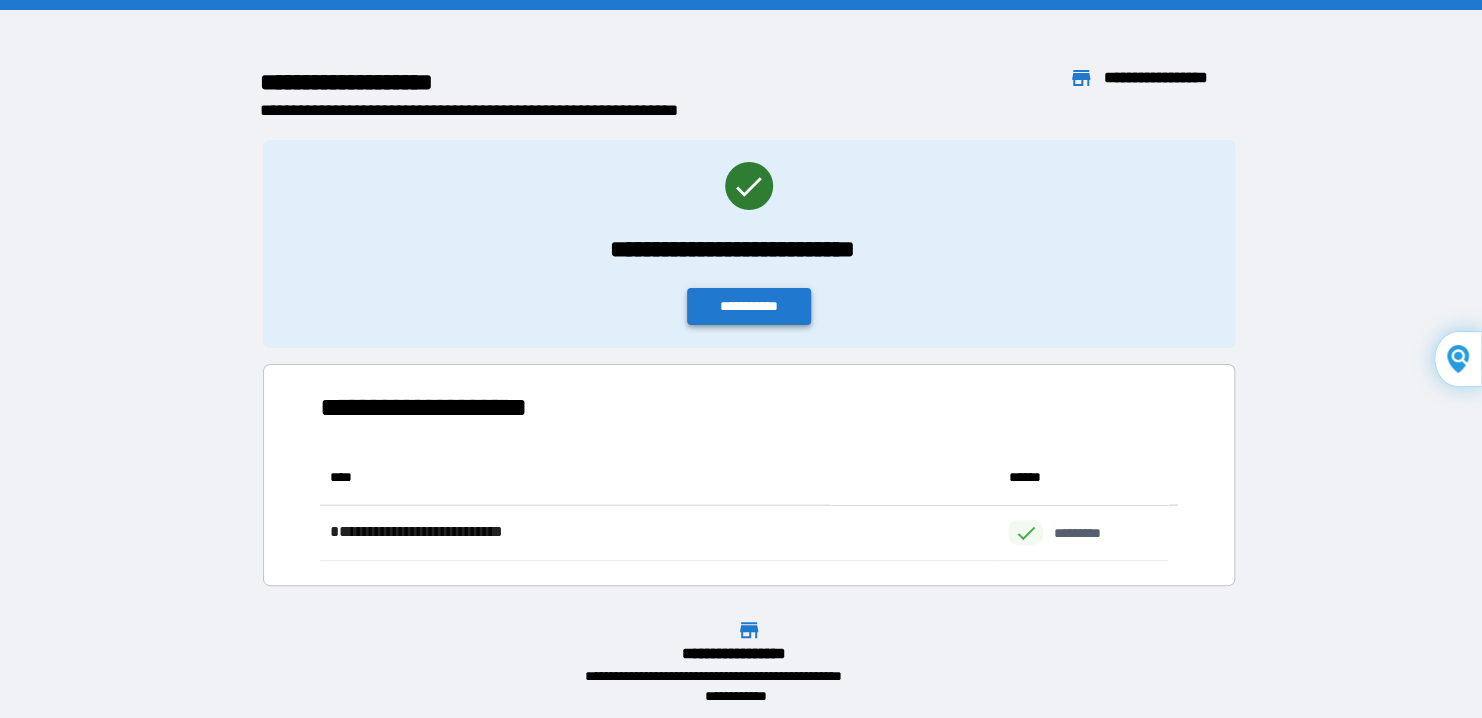 click on "**********" at bounding box center (749, 306) 